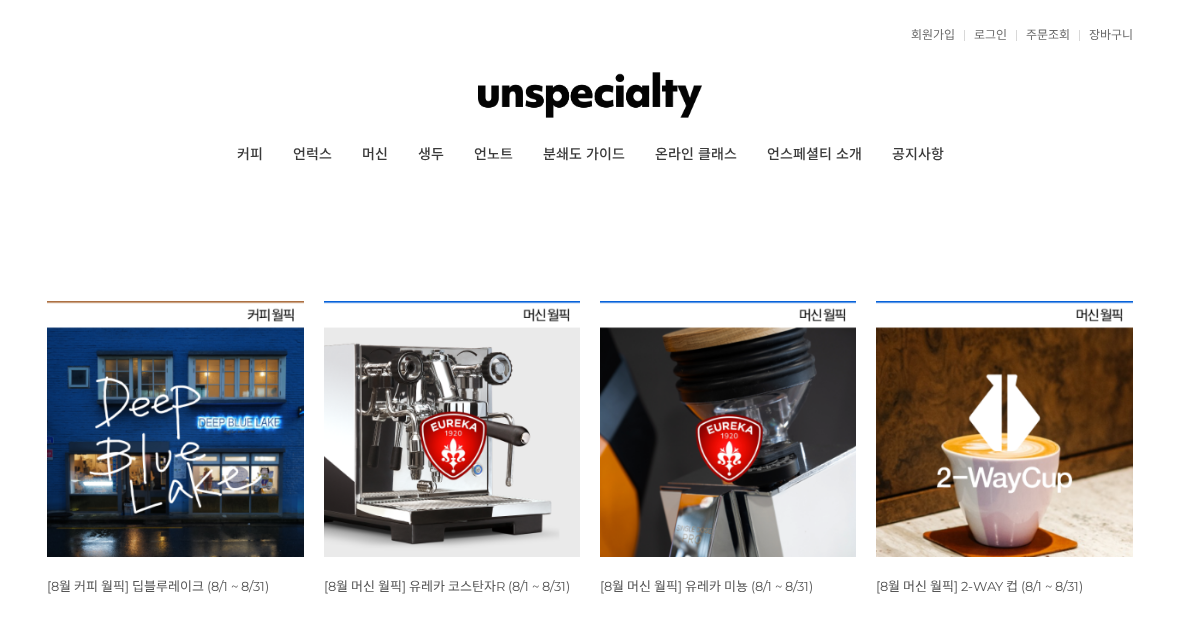 scroll, scrollTop: 0, scrollLeft: 0, axis: both 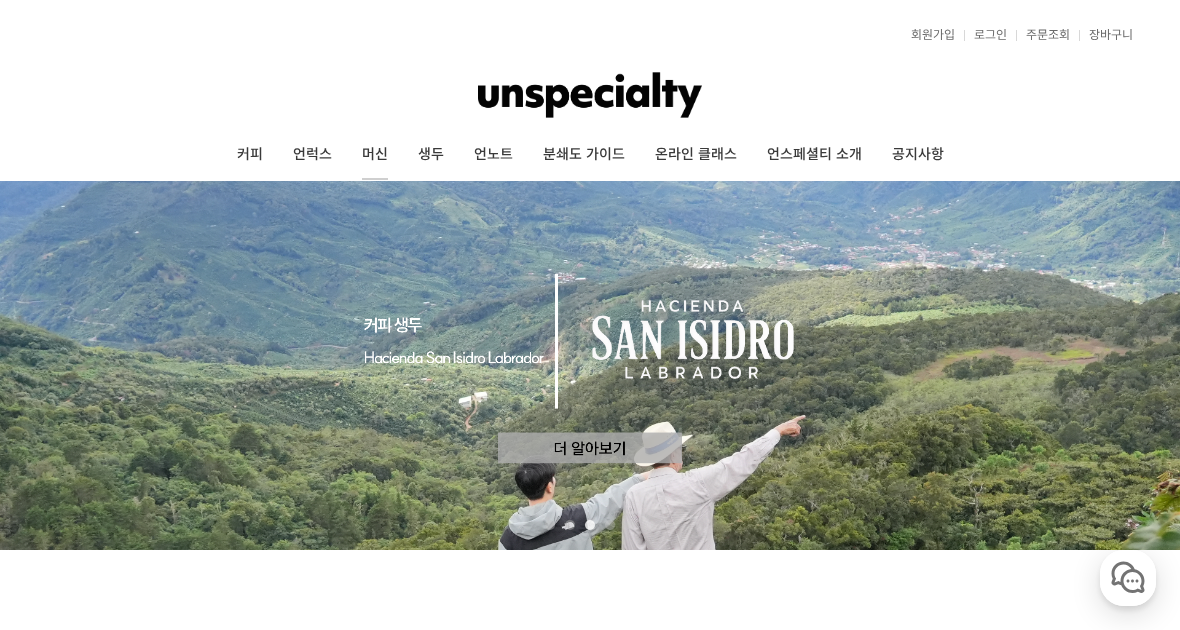 click on "머신" at bounding box center (375, 155) 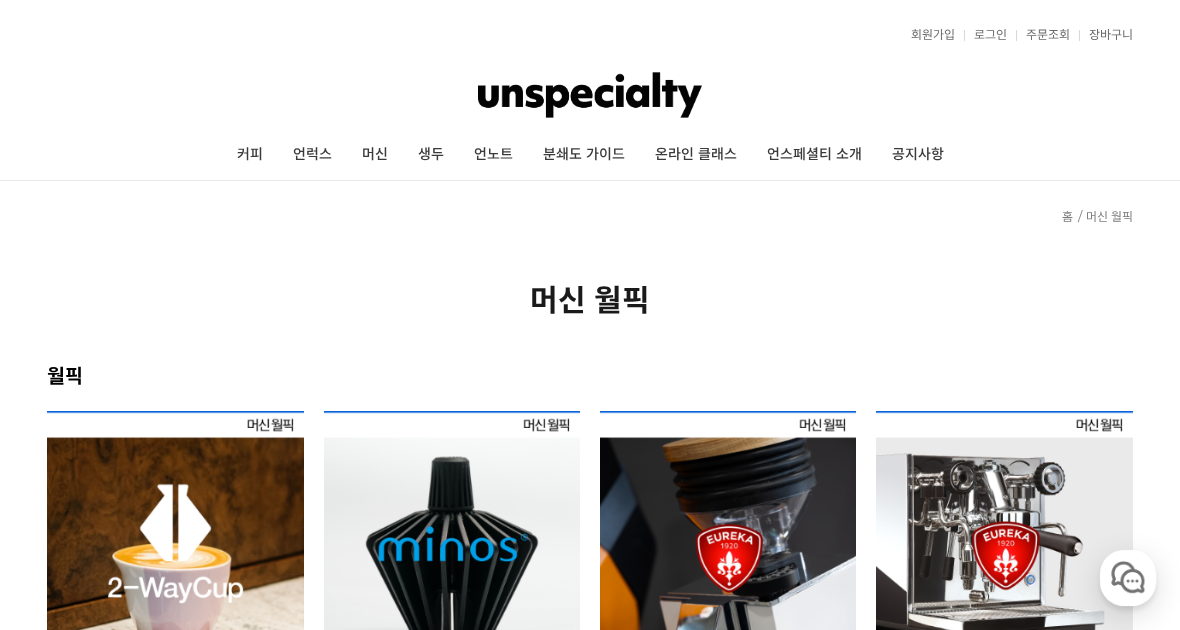 scroll, scrollTop: 0, scrollLeft: 0, axis: both 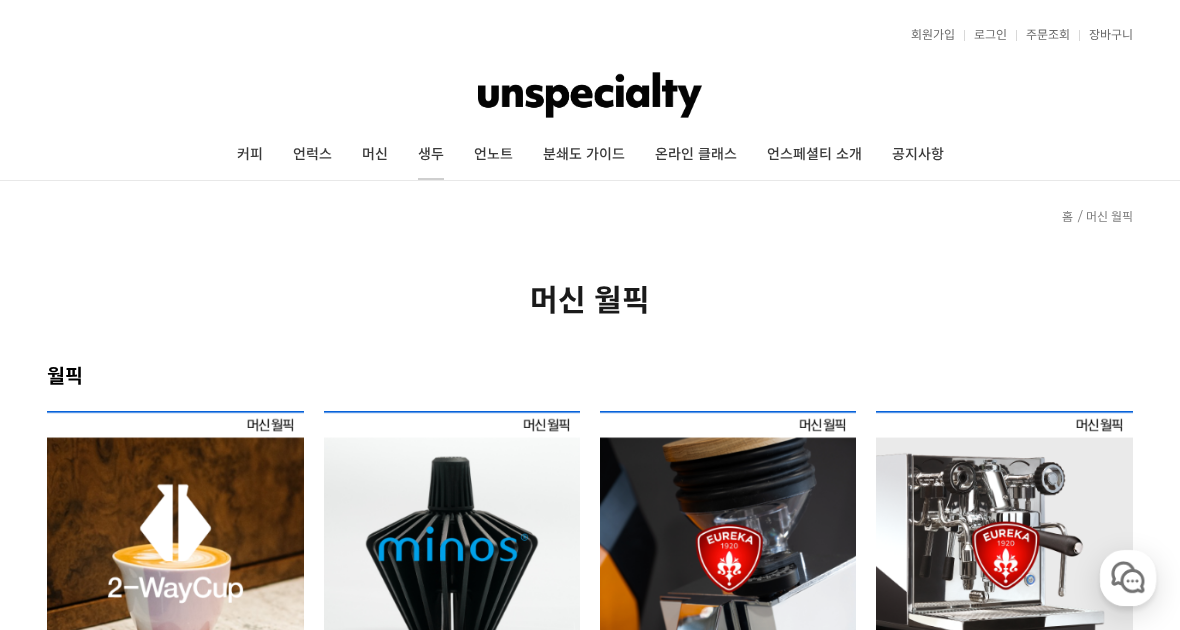 click on "생두" at bounding box center (431, 155) 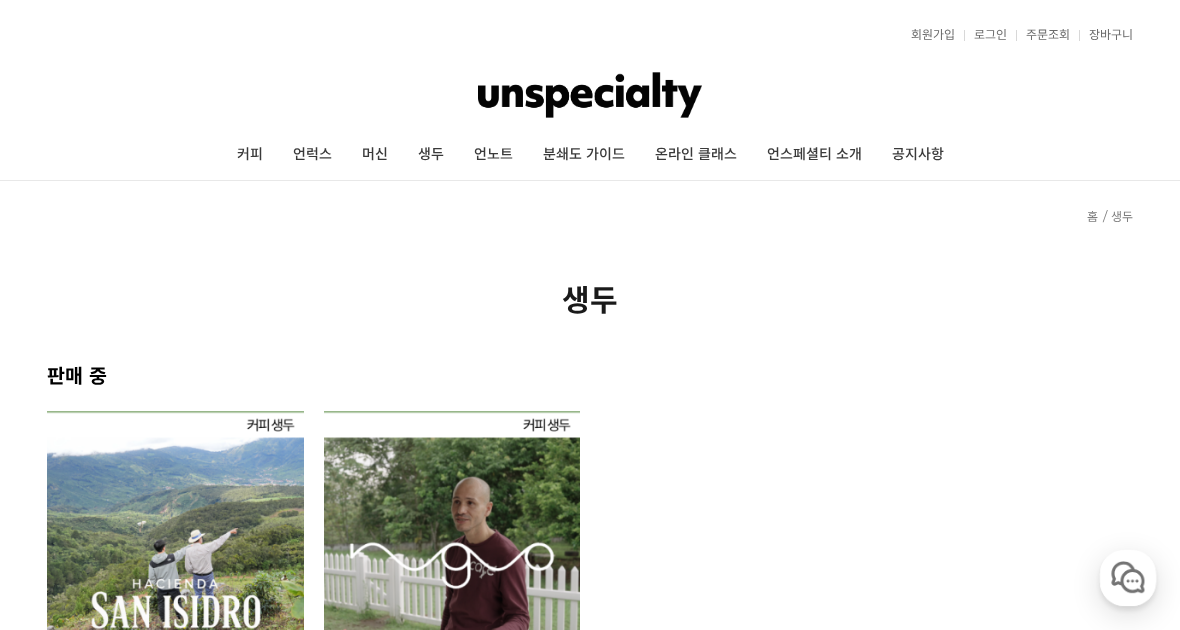scroll, scrollTop: 0, scrollLeft: 0, axis: both 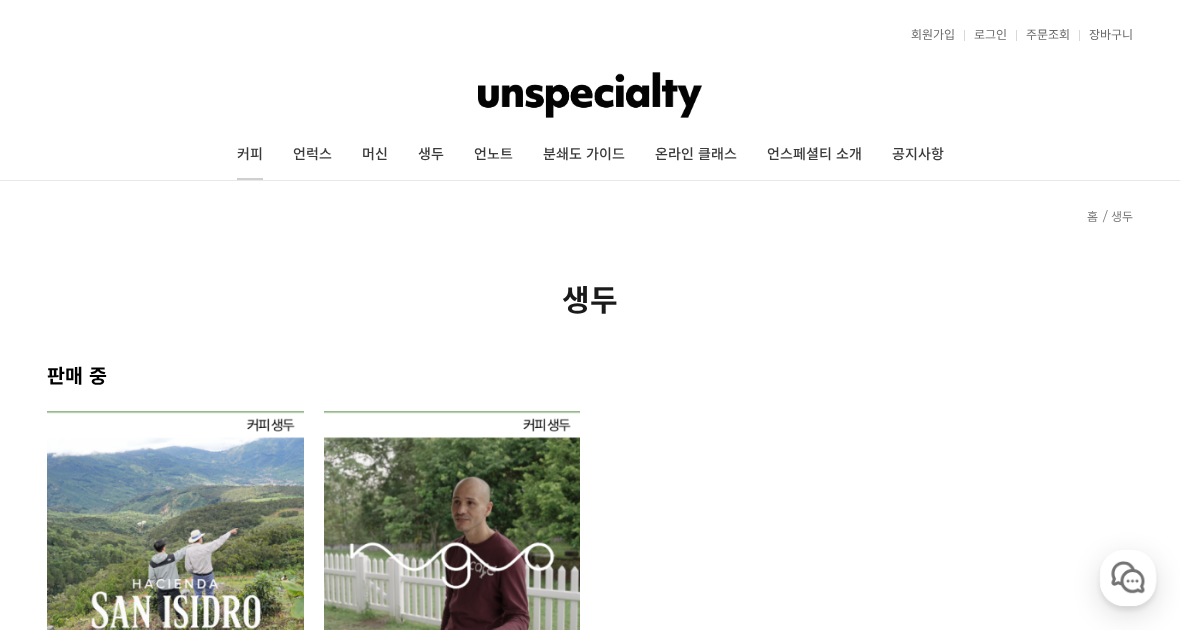 click on "커피" at bounding box center [250, 155] 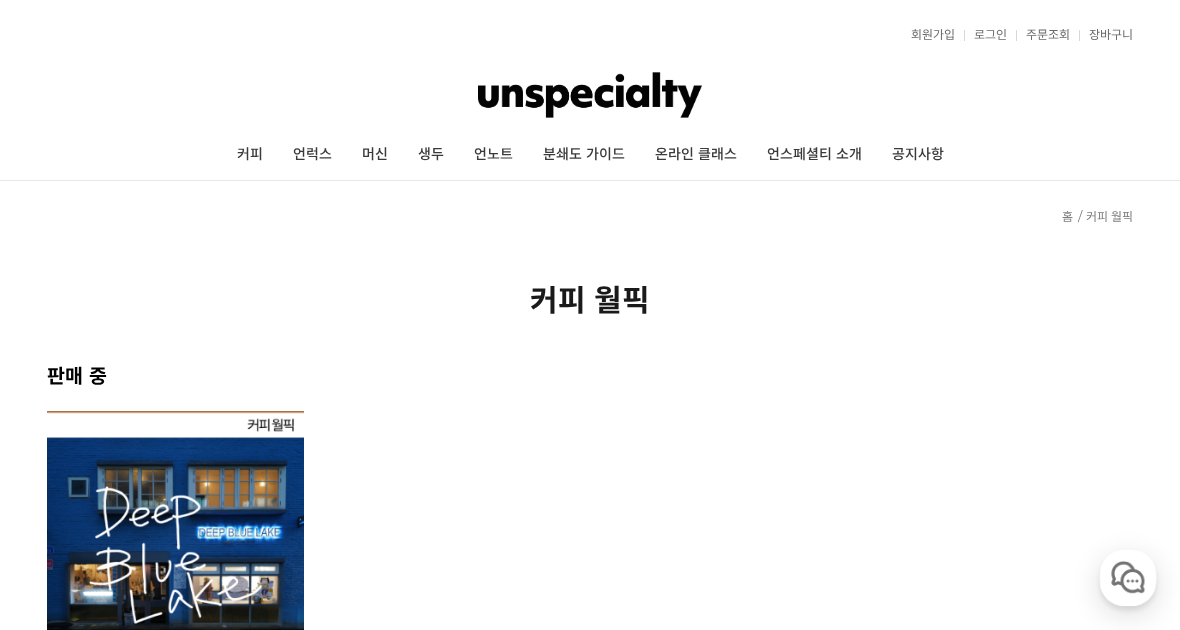 scroll, scrollTop: 0, scrollLeft: 0, axis: both 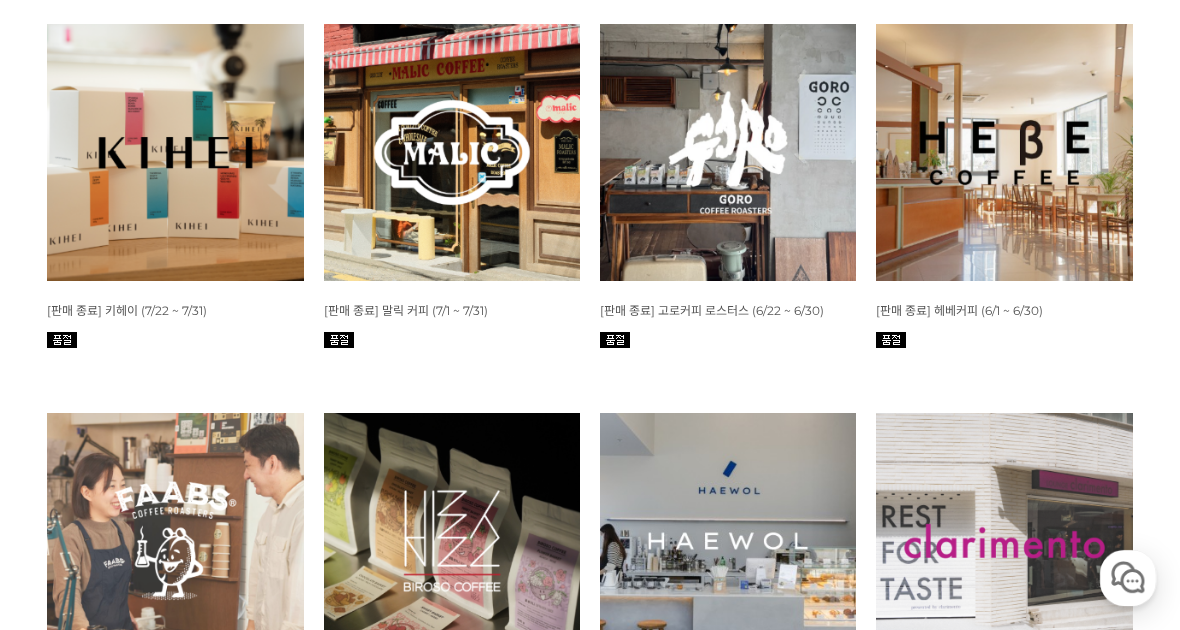 click on "[판매 종료] 고로커피 로스터스 (6/22 ~ 6/30)" at bounding box center (712, 310) 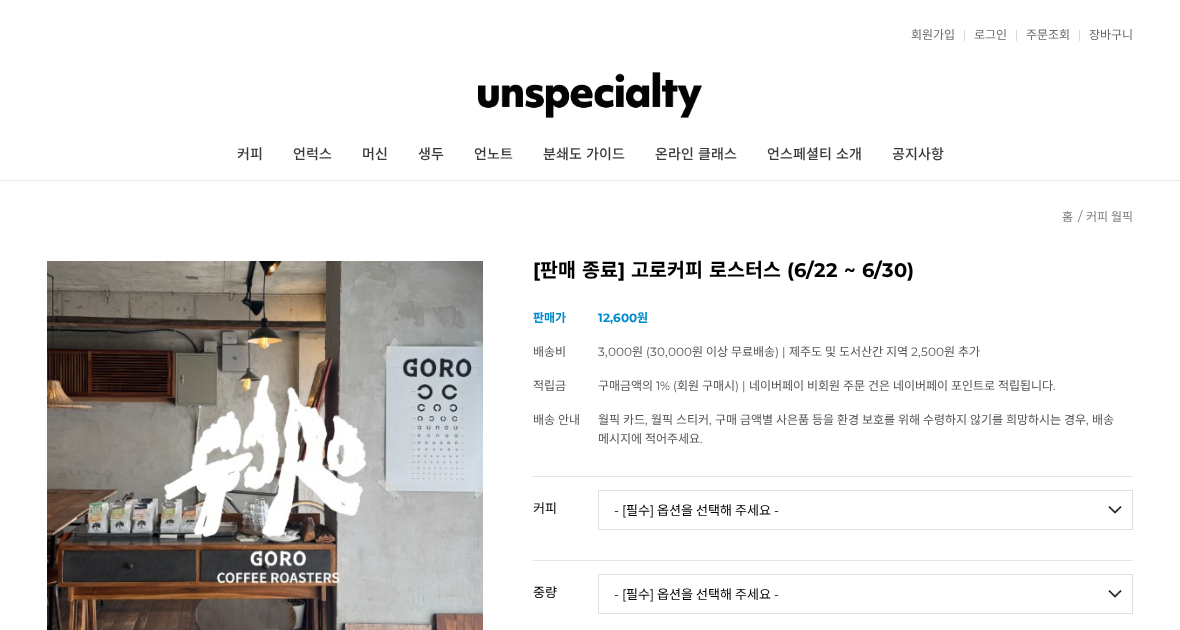 scroll, scrollTop: 281, scrollLeft: 0, axis: vertical 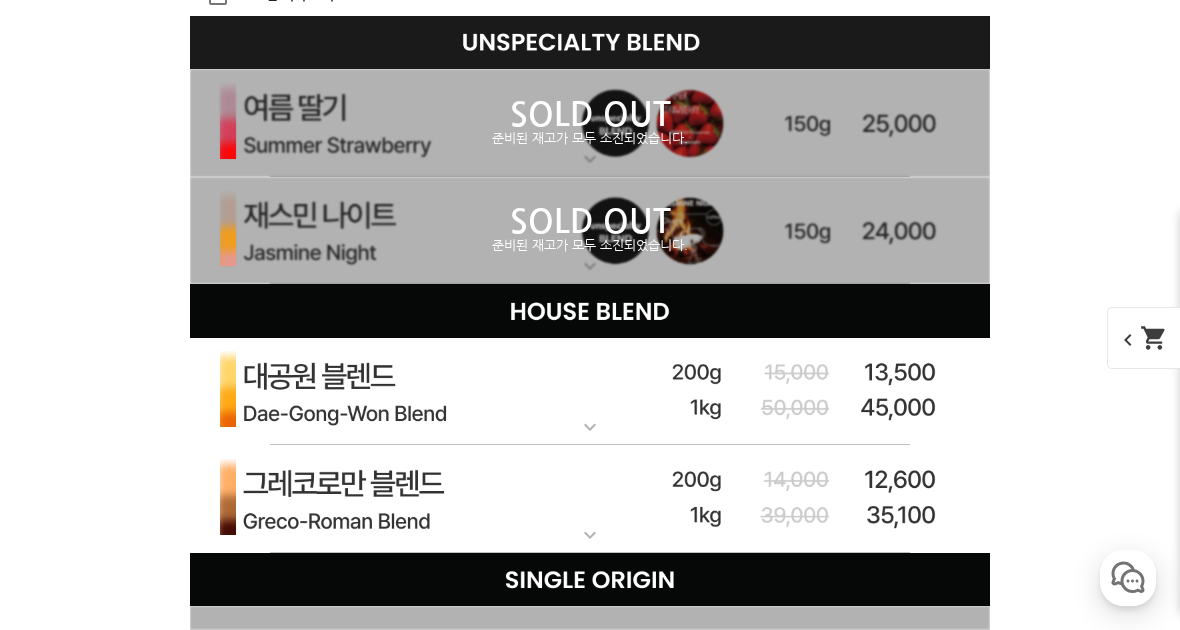click at bounding box center [590, 392] 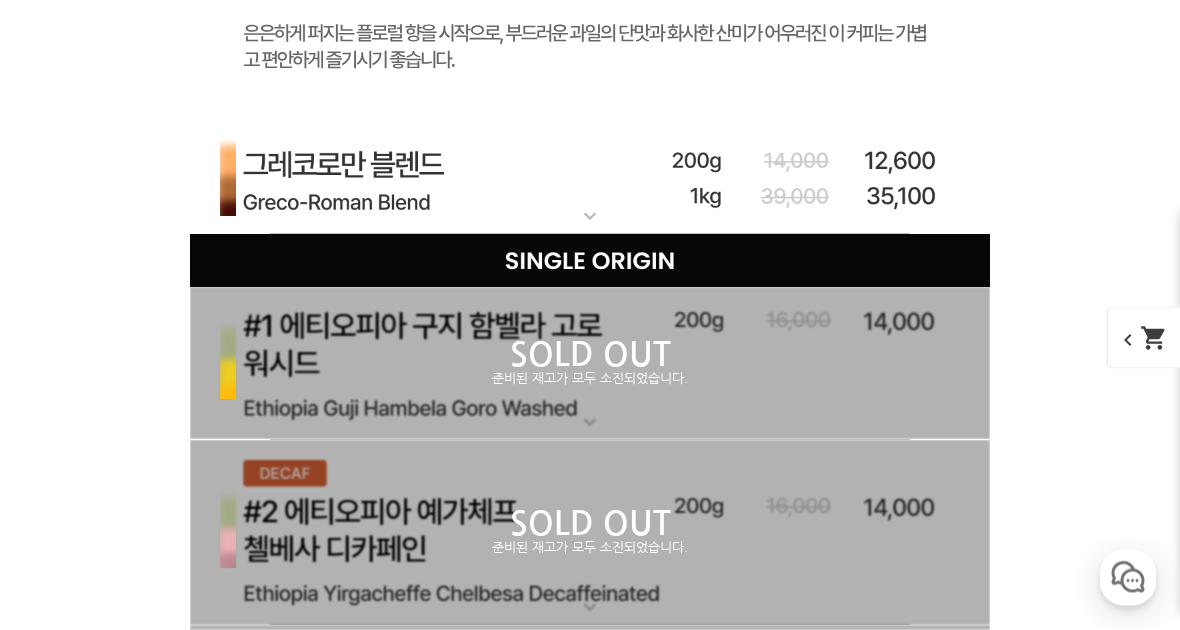 scroll, scrollTop: 6819, scrollLeft: 0, axis: vertical 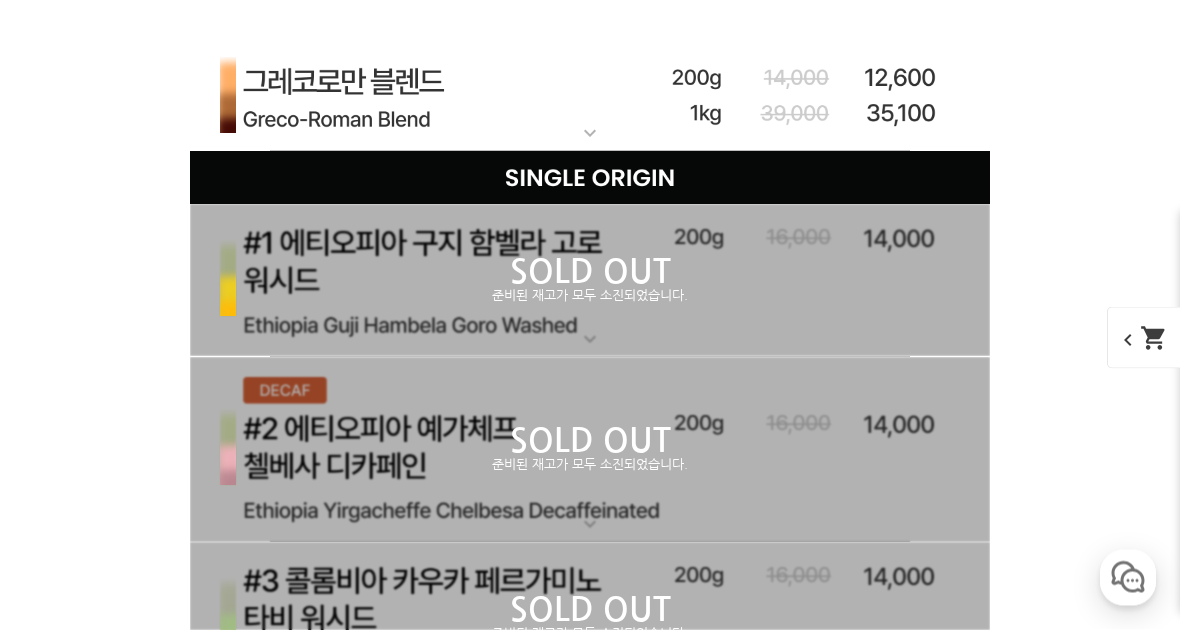 click on "준비된 재고가 모두 소진되었습니다." at bounding box center (590, 297) 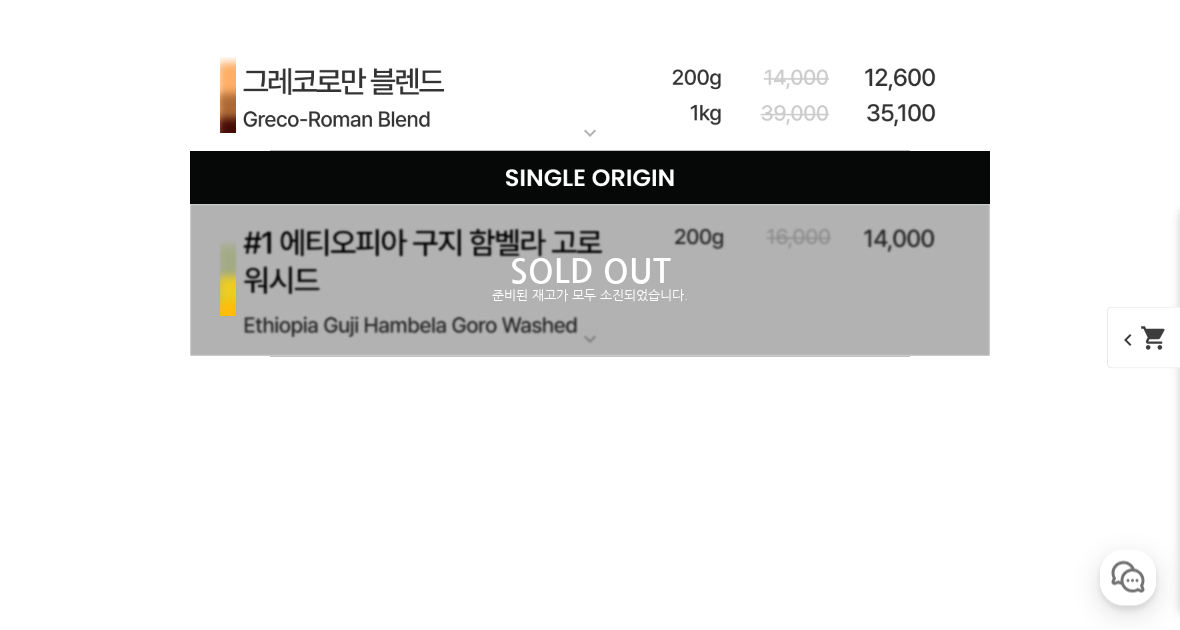 scroll, scrollTop: 6820, scrollLeft: 0, axis: vertical 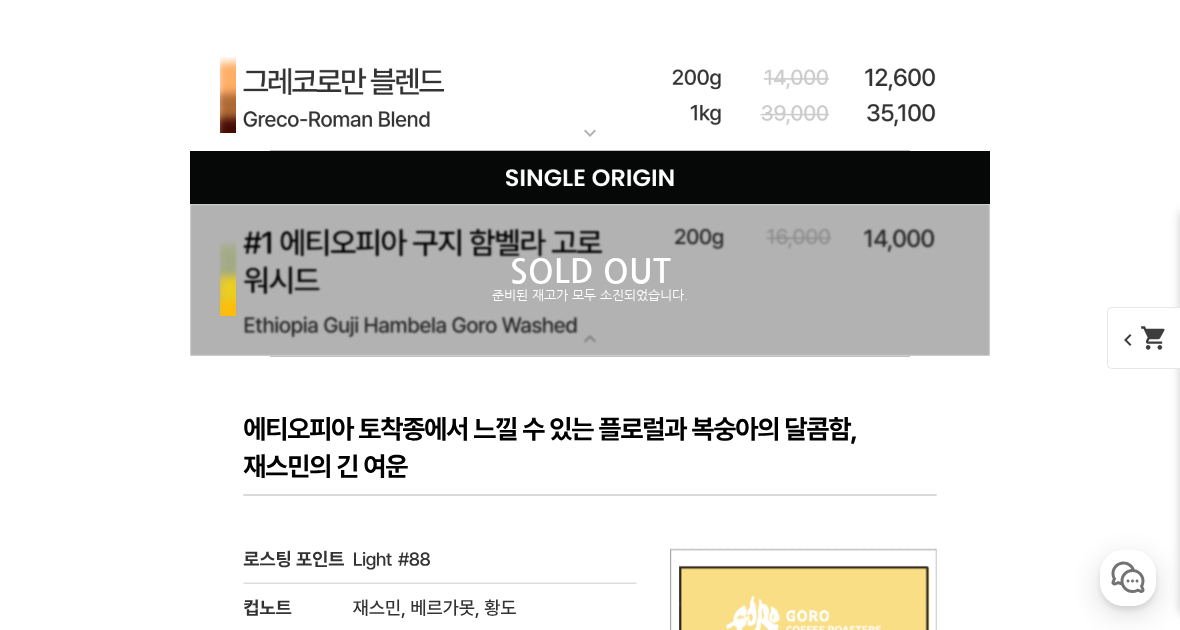 click on "SOLD OUT" at bounding box center (590, 272) 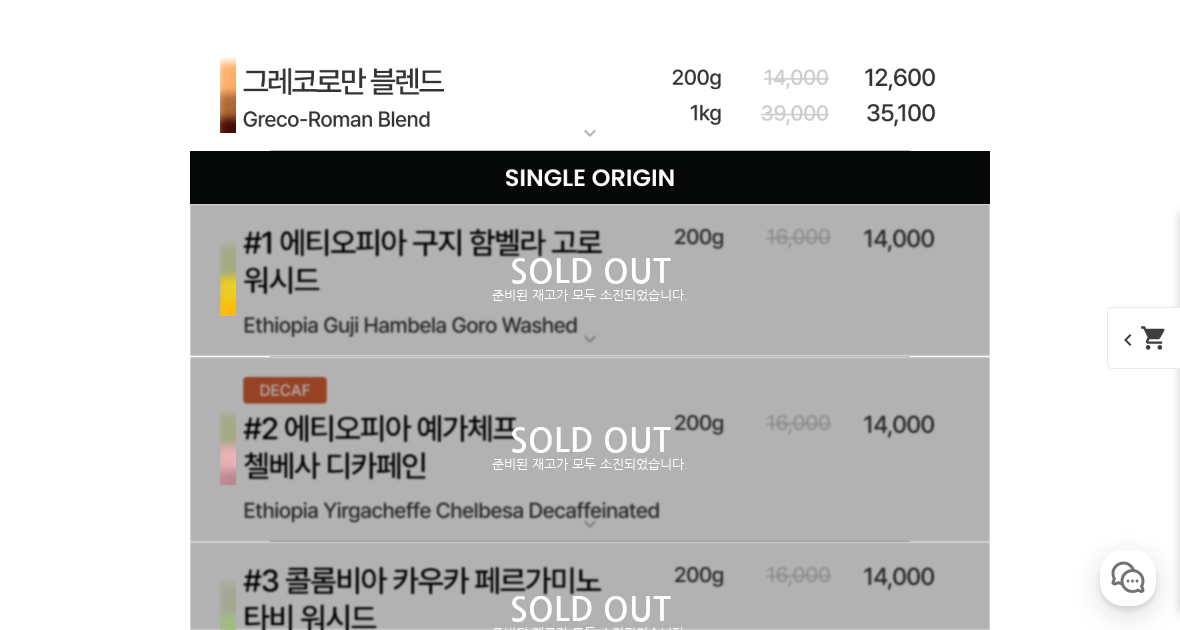 click on "SOLD OUT" at bounding box center [590, 272] 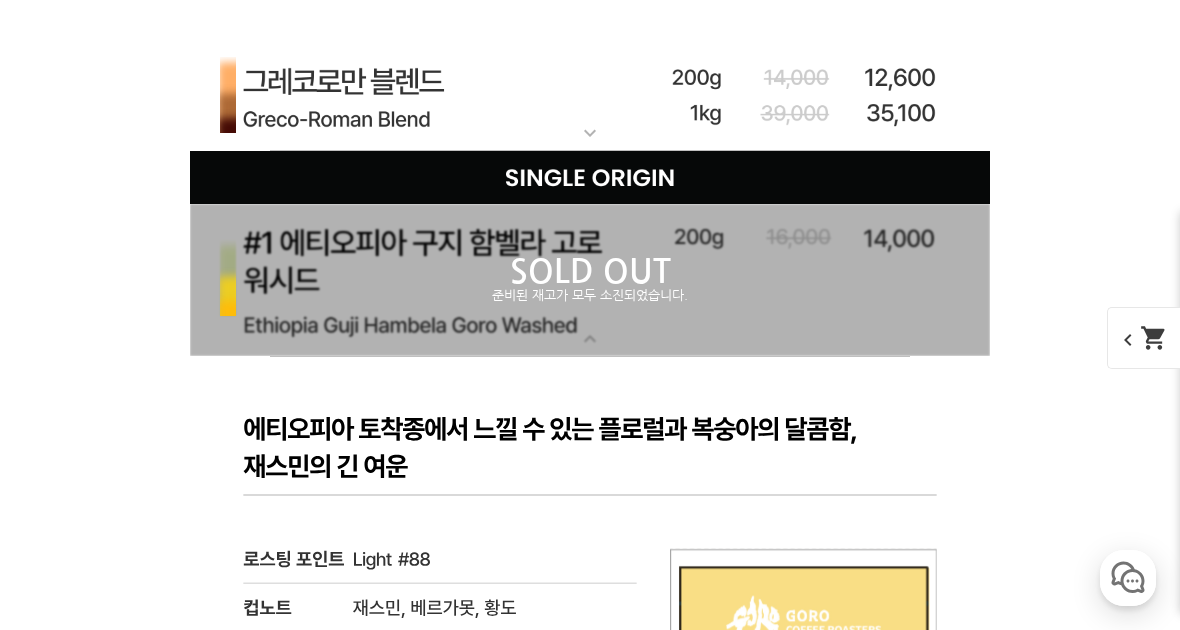 click on "준비된 재고가 모두 소진되었습니다." at bounding box center (590, 296) 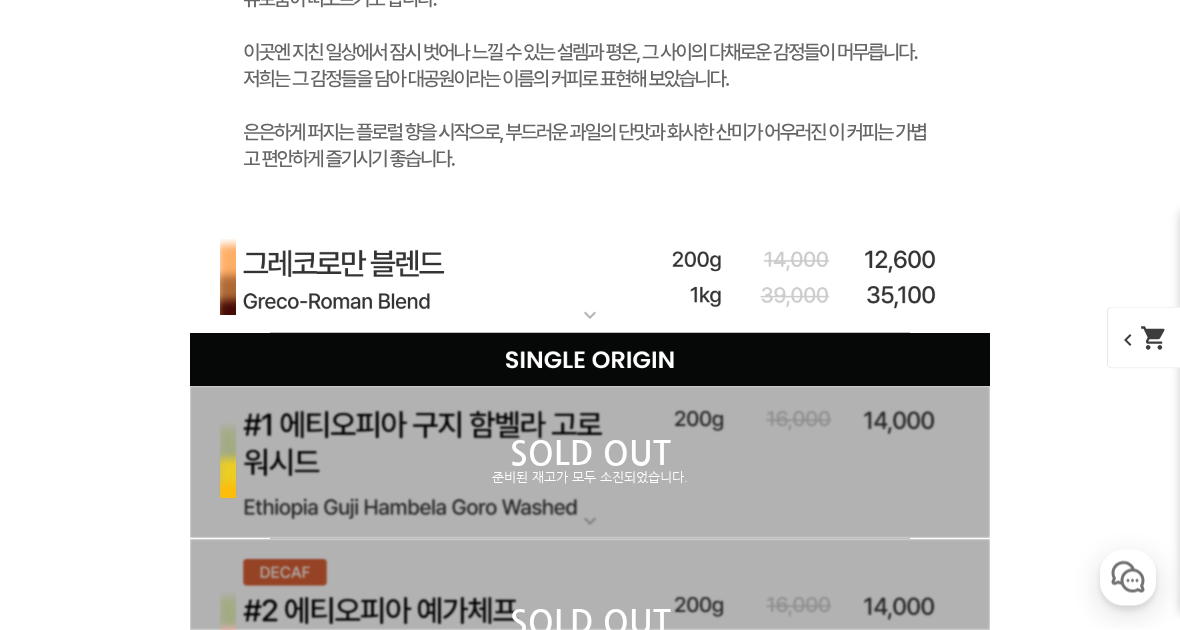 scroll, scrollTop: 6520, scrollLeft: 0, axis: vertical 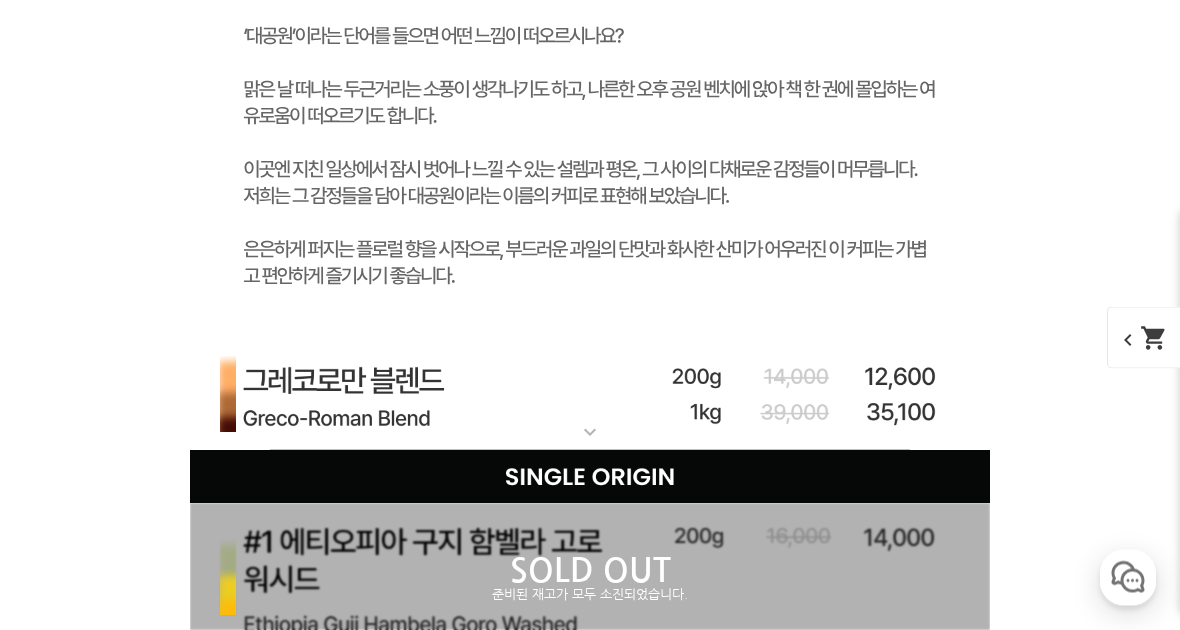 click at bounding box center (590, 397) 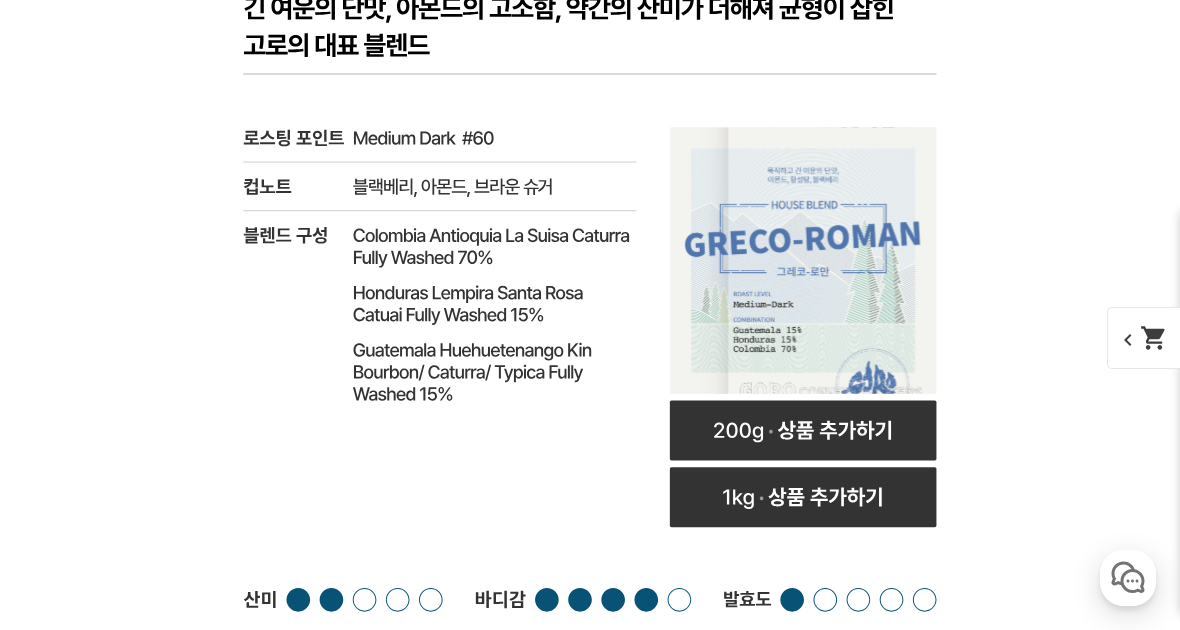 scroll, scrollTop: 7035, scrollLeft: 0, axis: vertical 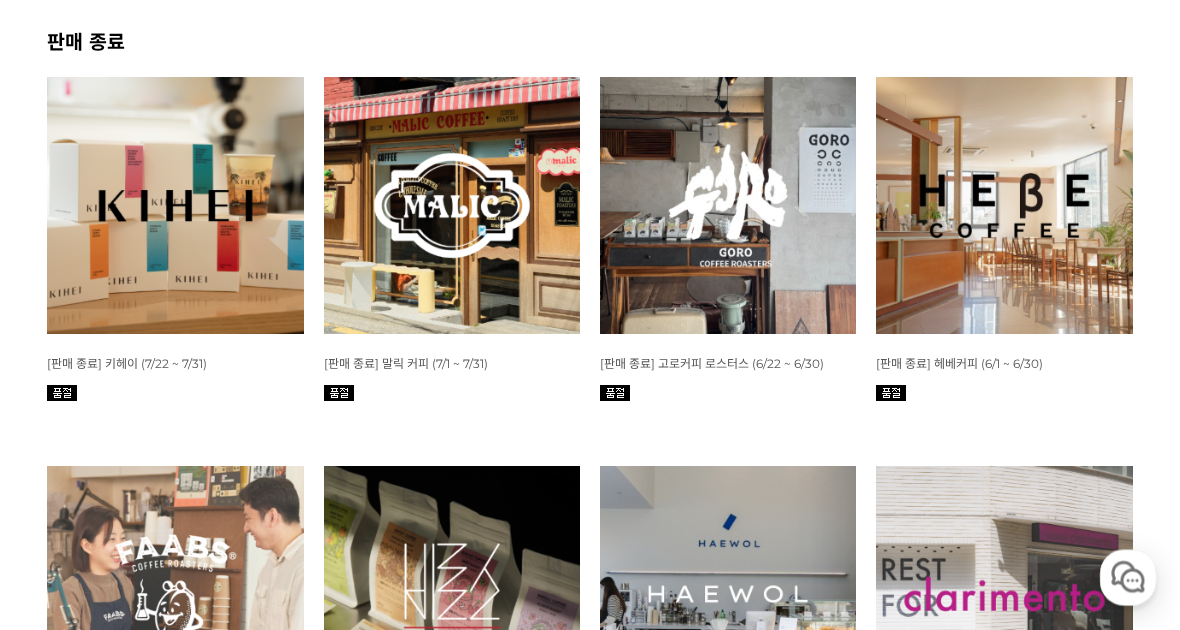 click at bounding box center [1004, 206] 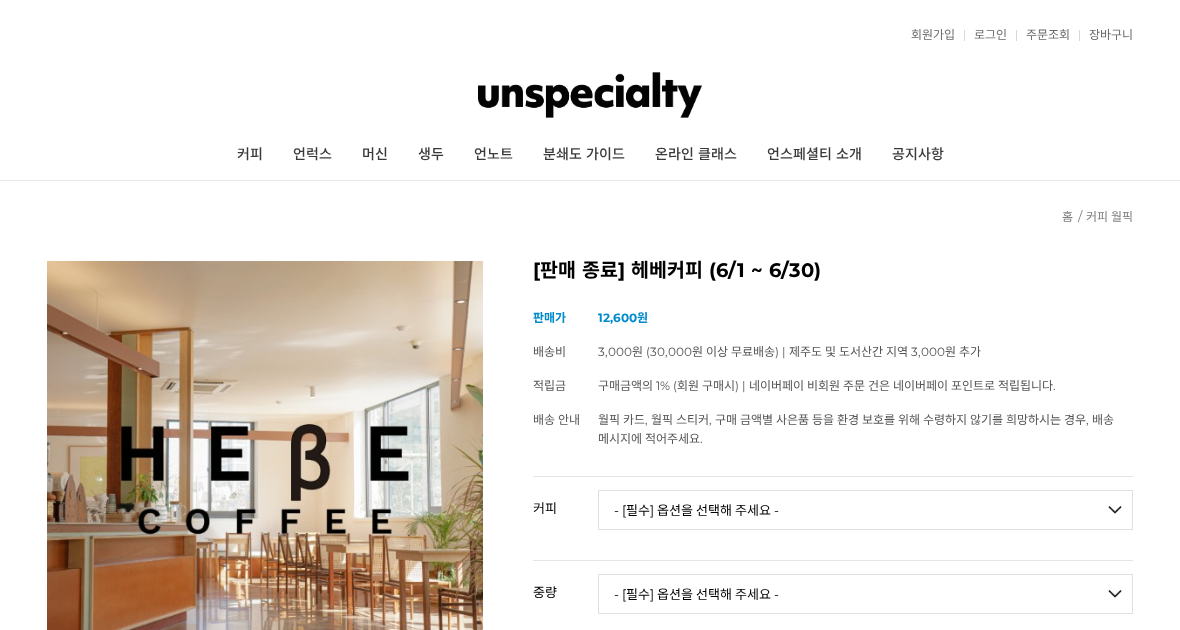 scroll, scrollTop: 0, scrollLeft: 0, axis: both 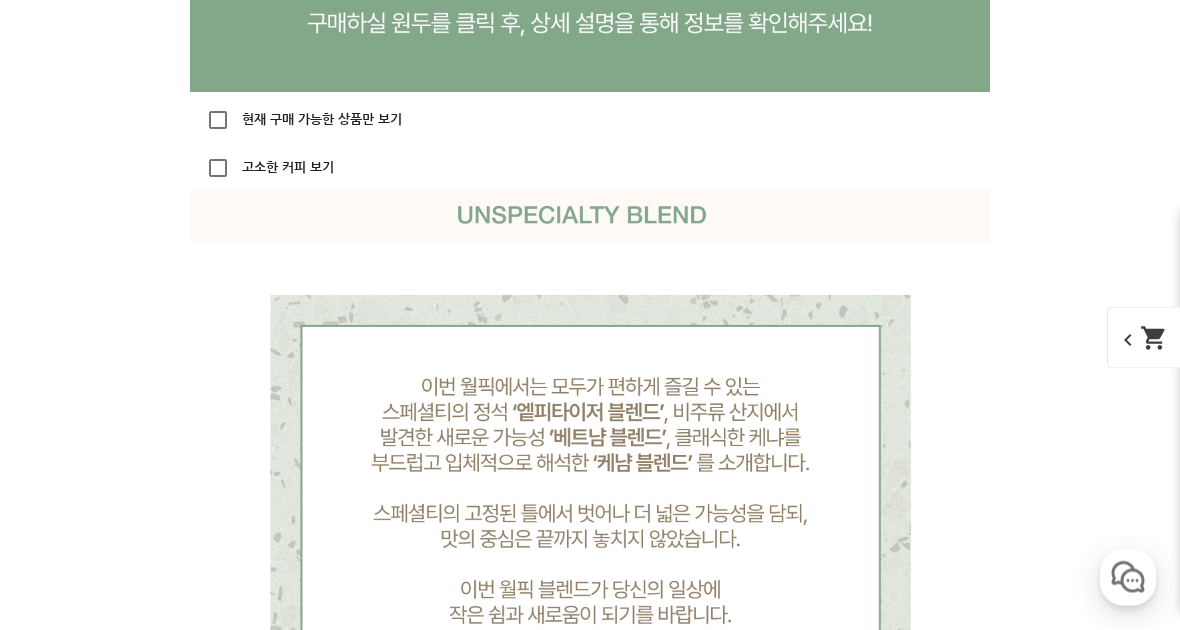 click on "고소한 커피 보기" at bounding box center [286, 168] 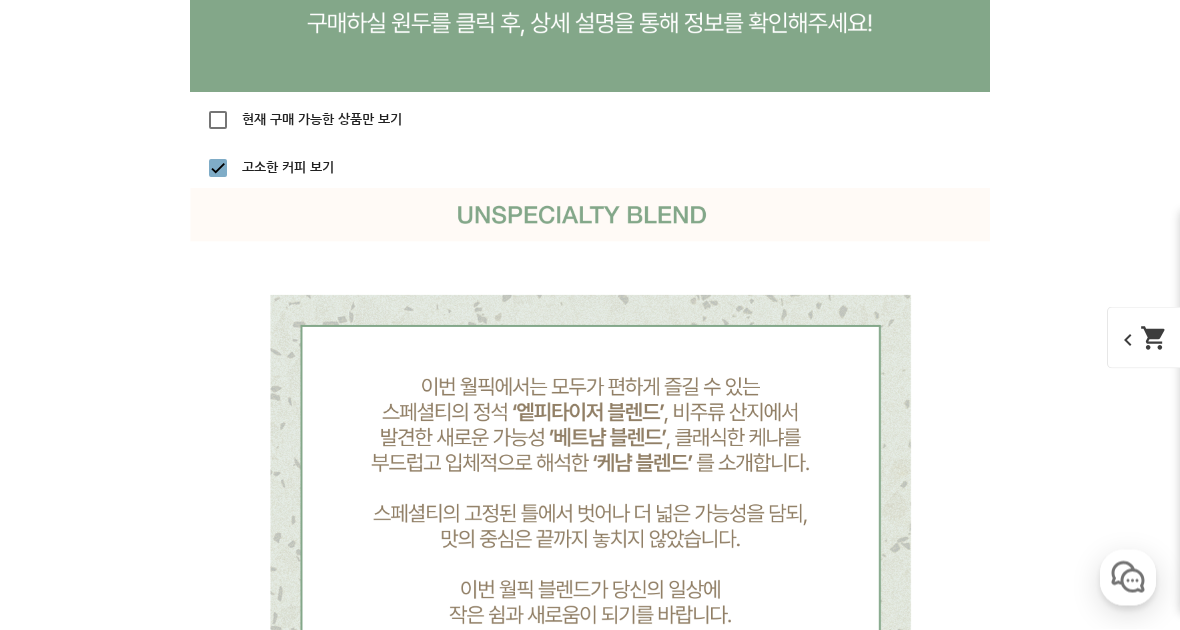 checkbox on "true" 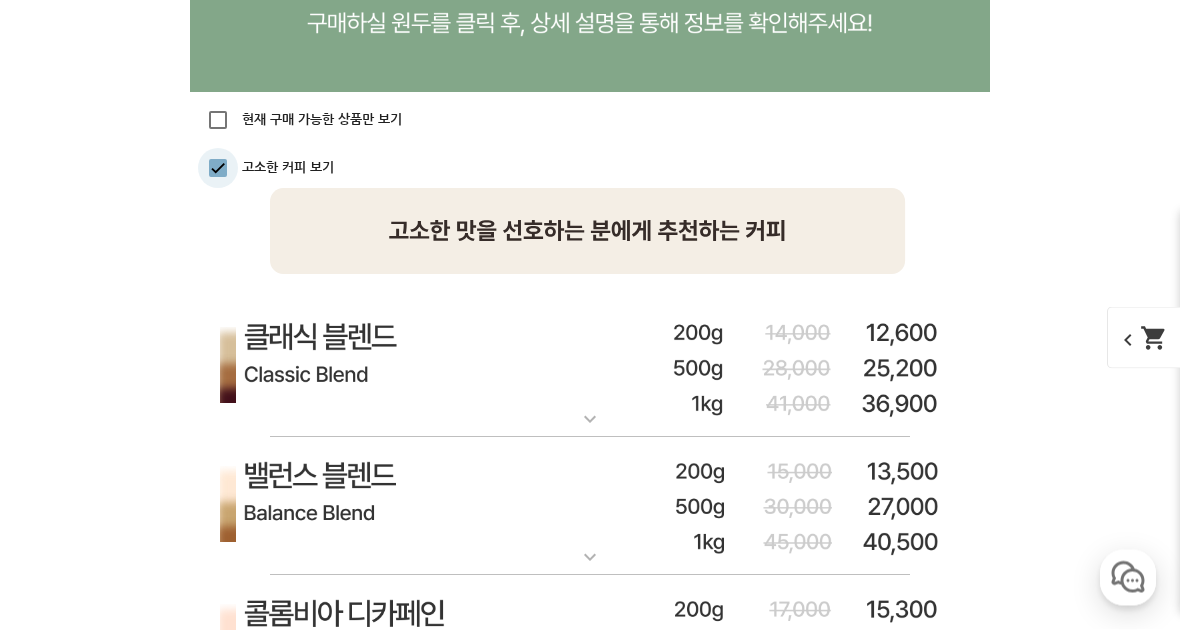 scroll, scrollTop: 4958, scrollLeft: 0, axis: vertical 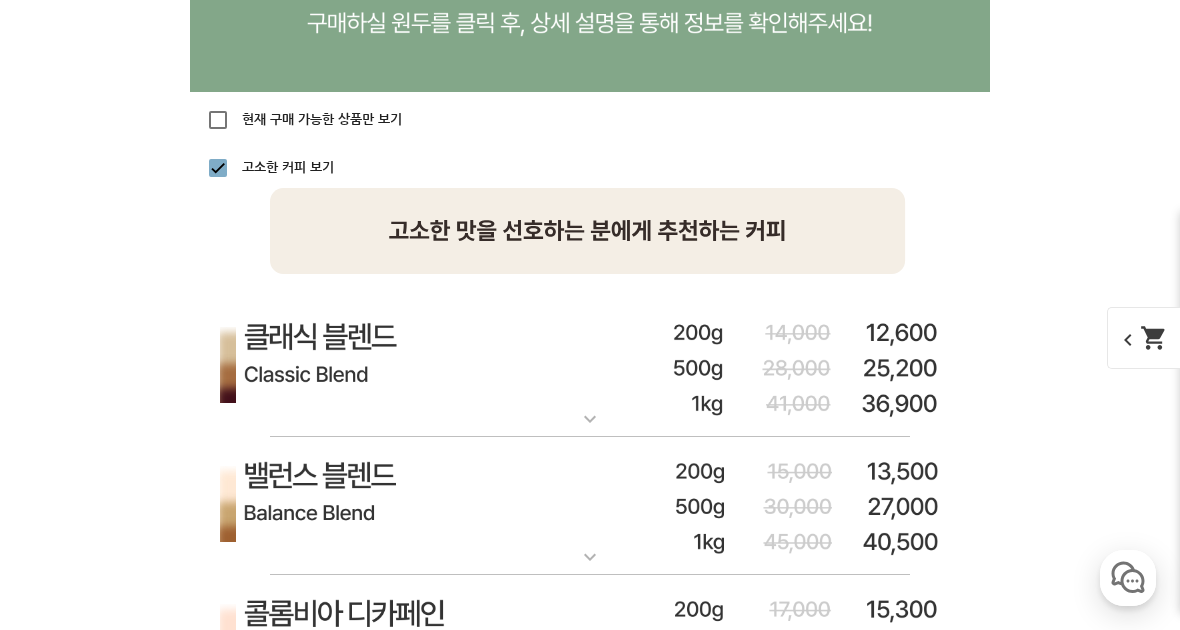 click at bounding box center (590, 367) 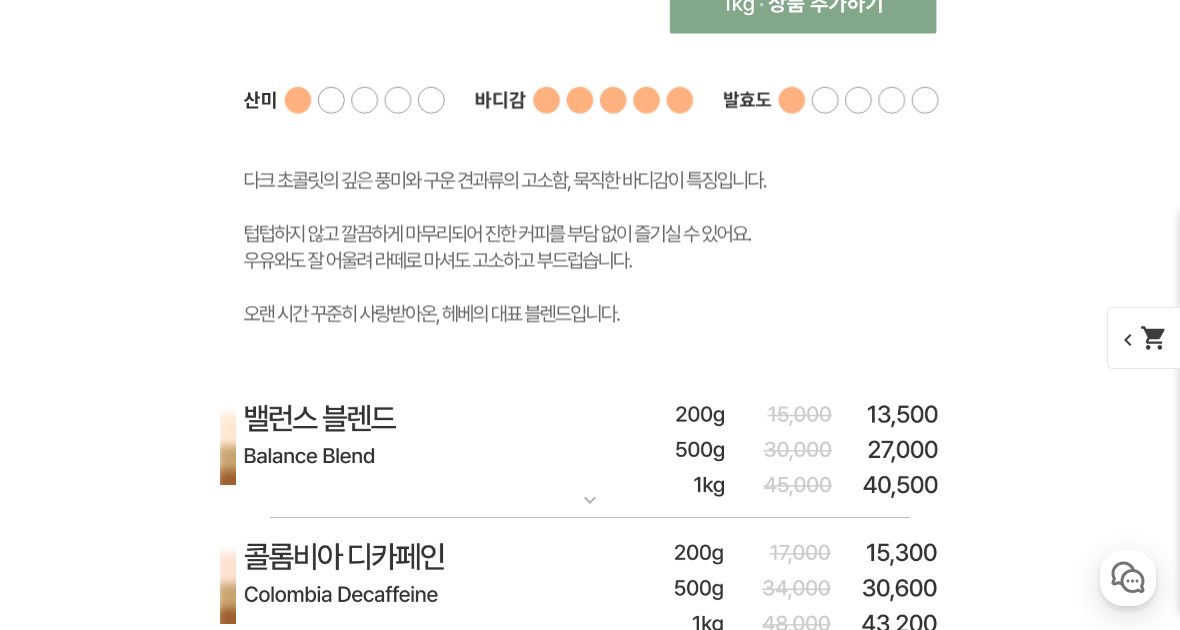 scroll, scrollTop: 6099, scrollLeft: 0, axis: vertical 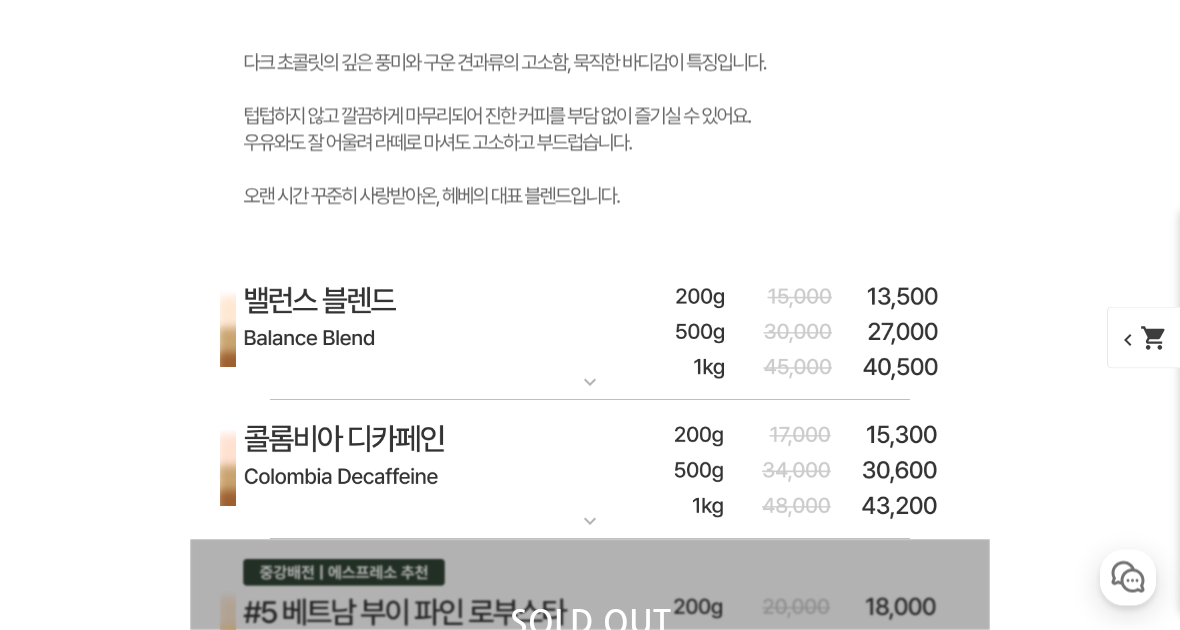click at bounding box center [590, 332] 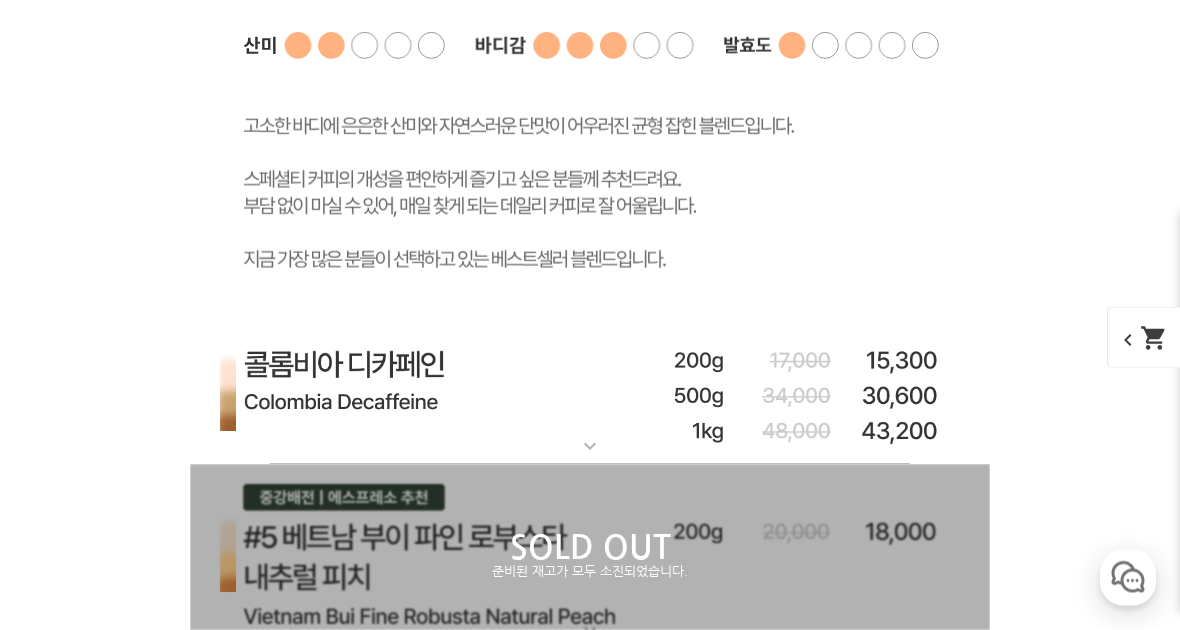scroll, scrollTop: 7234, scrollLeft: 0, axis: vertical 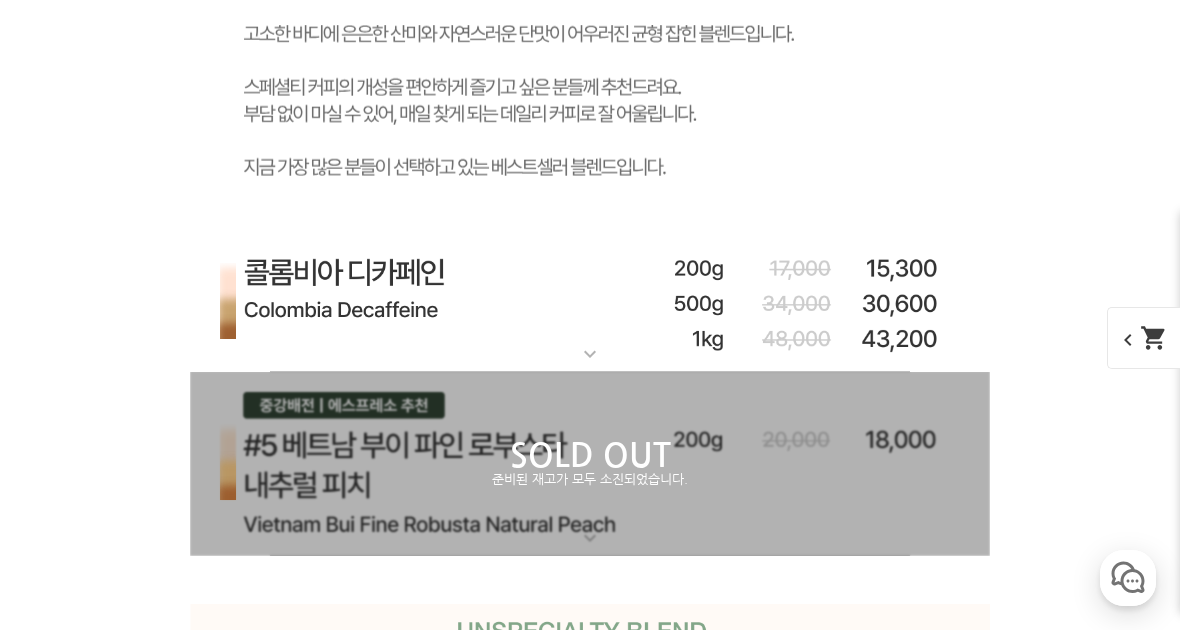click at bounding box center (590, 303) 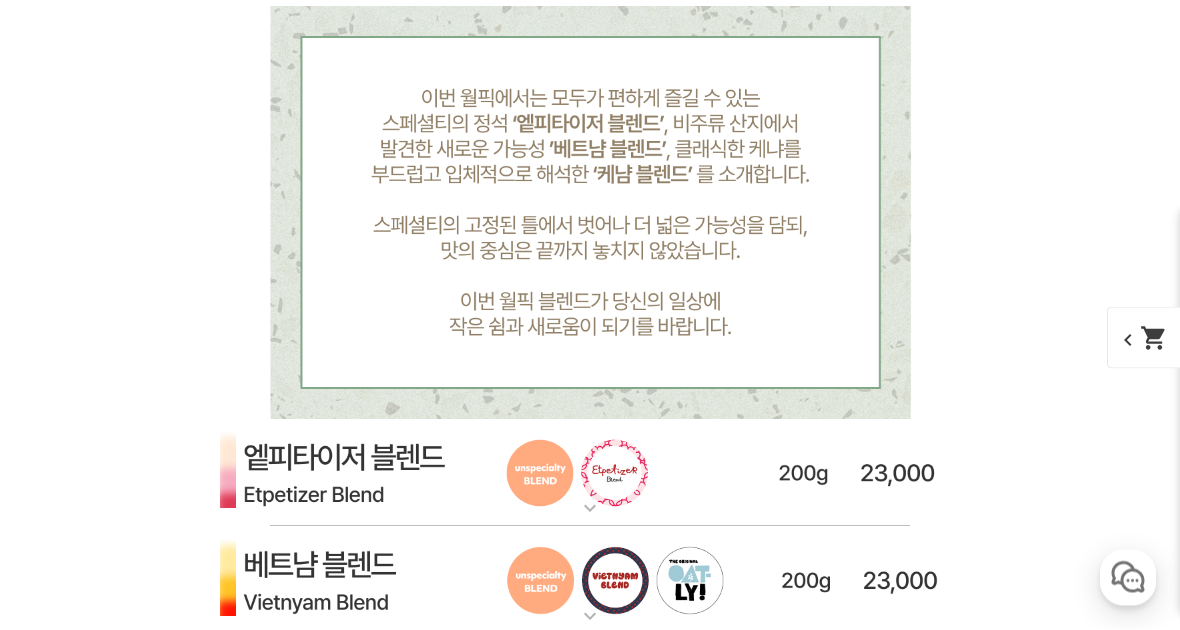 scroll, scrollTop: 8946, scrollLeft: 0, axis: vertical 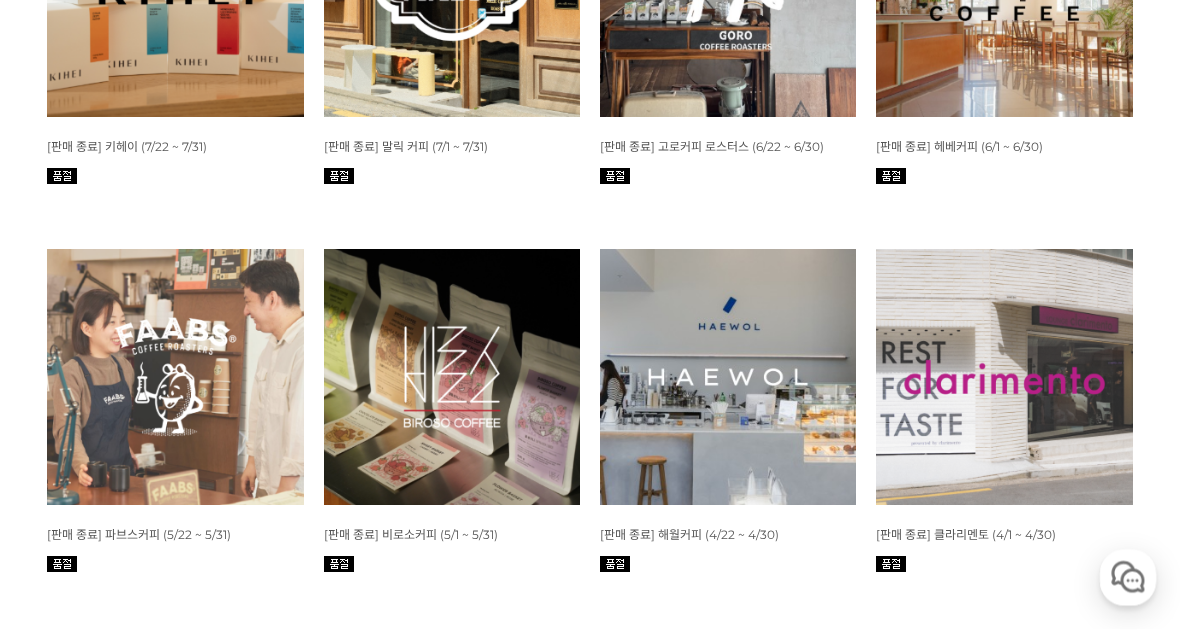 click at bounding box center (175, 378) 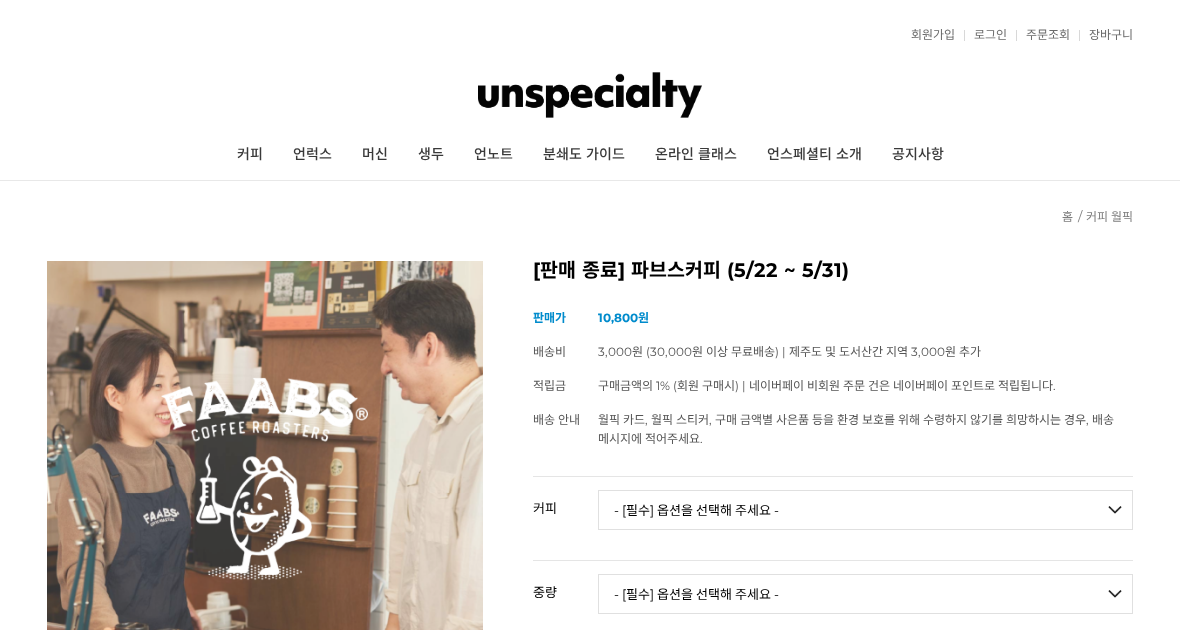 scroll, scrollTop: 36, scrollLeft: 0, axis: vertical 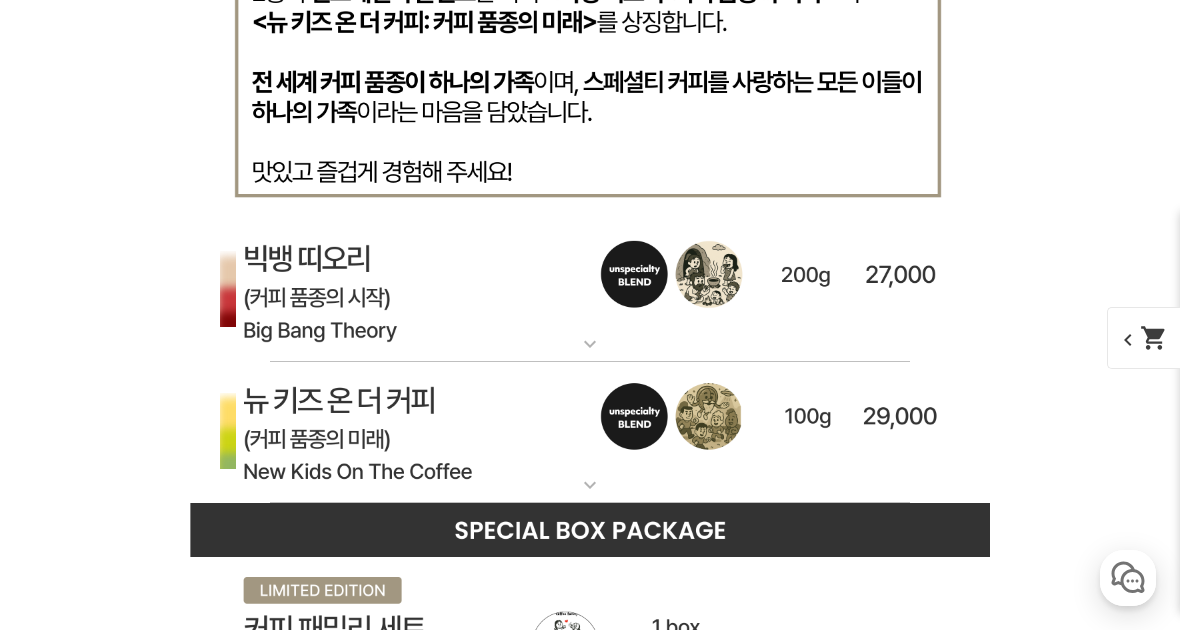 click at bounding box center [590, 291] 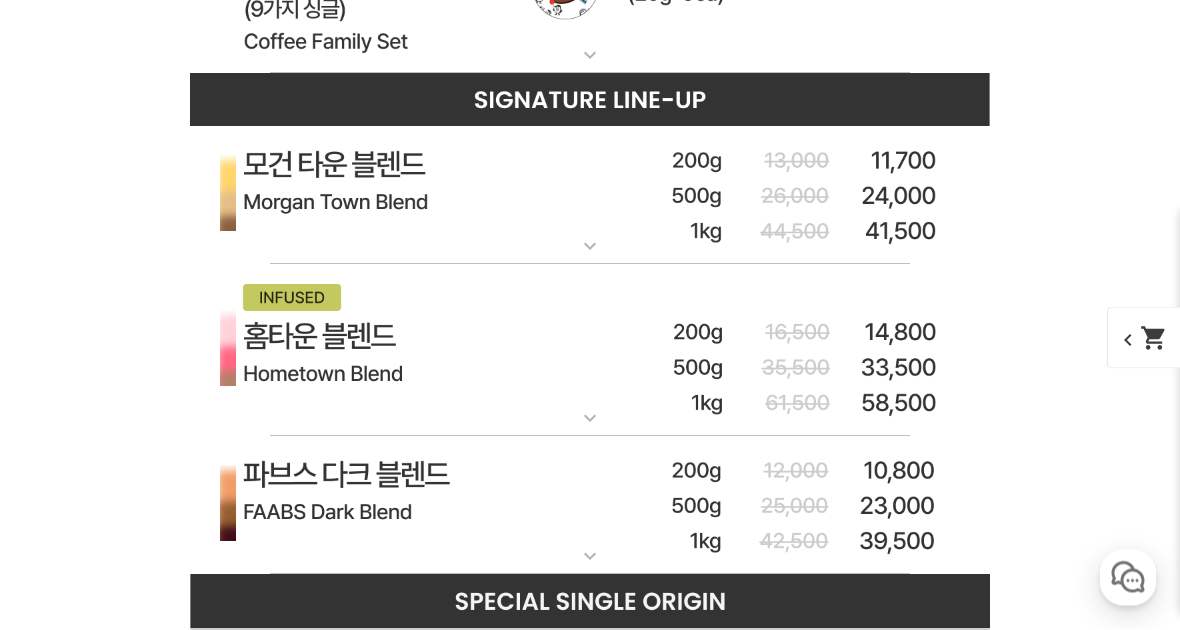 scroll, scrollTop: 7948, scrollLeft: 0, axis: vertical 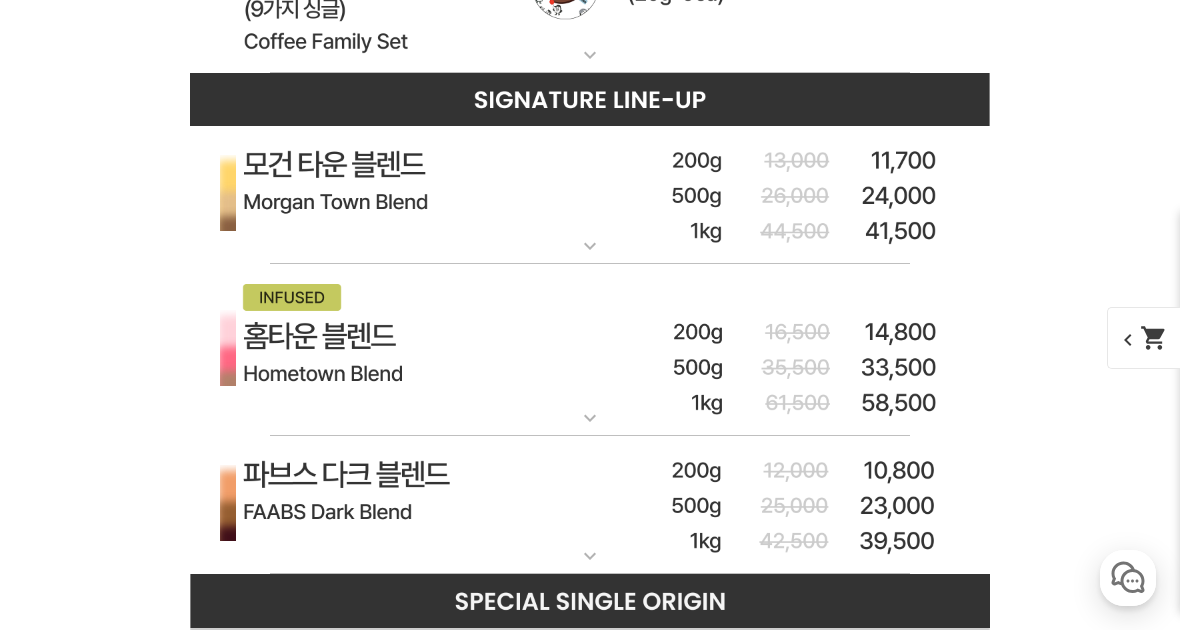 click at bounding box center (590, 505) 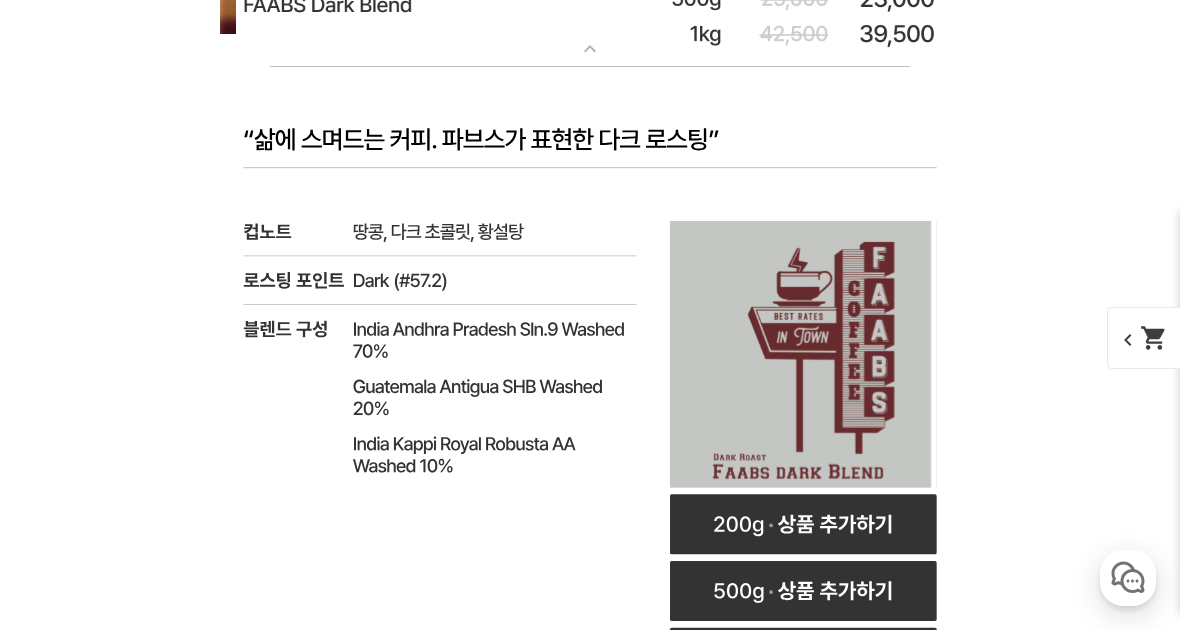 scroll, scrollTop: 8463, scrollLeft: 0, axis: vertical 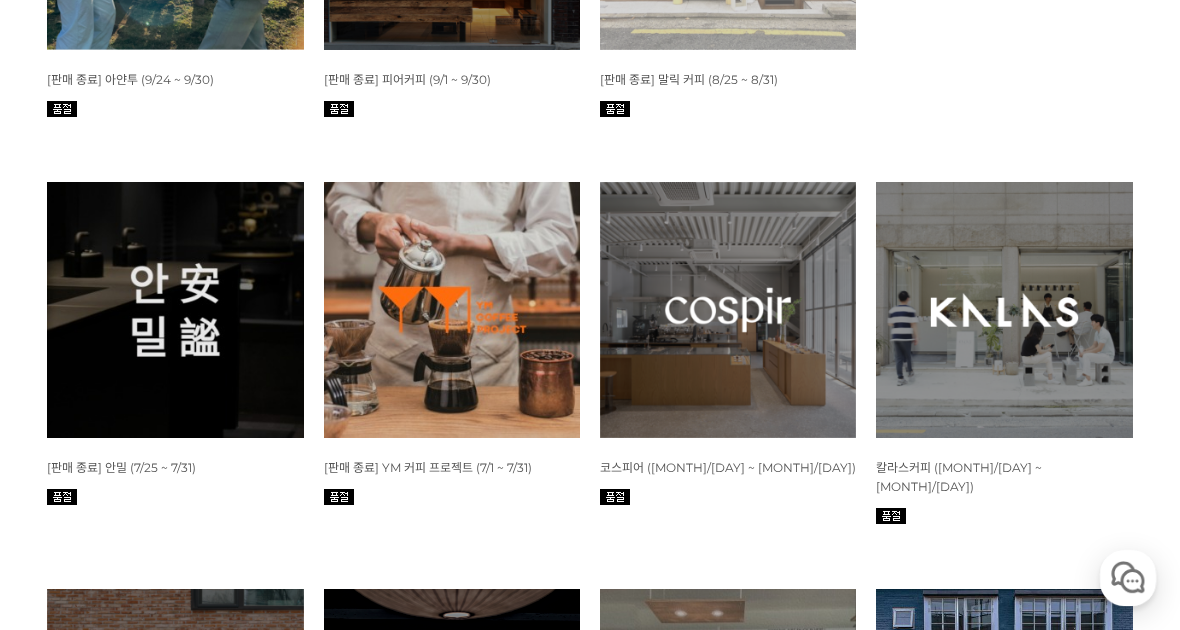 click on "코스피어 ([MONTH]/[DAY] ~ [MONTH]/[DAY])" at bounding box center [728, 467] 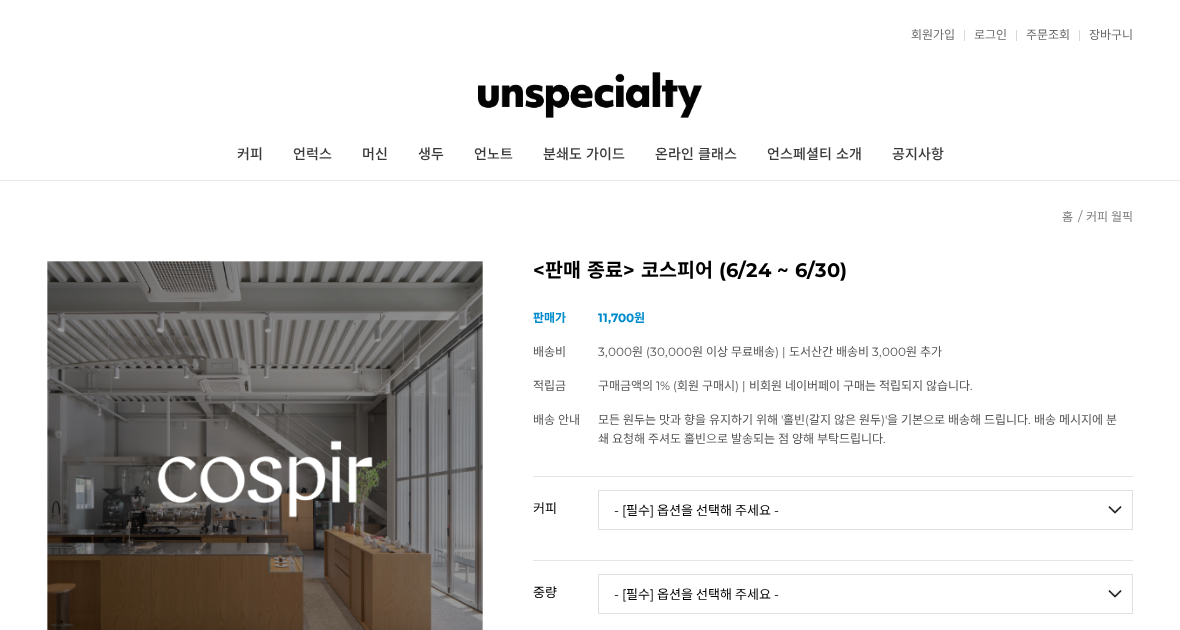 scroll, scrollTop: 0, scrollLeft: 0, axis: both 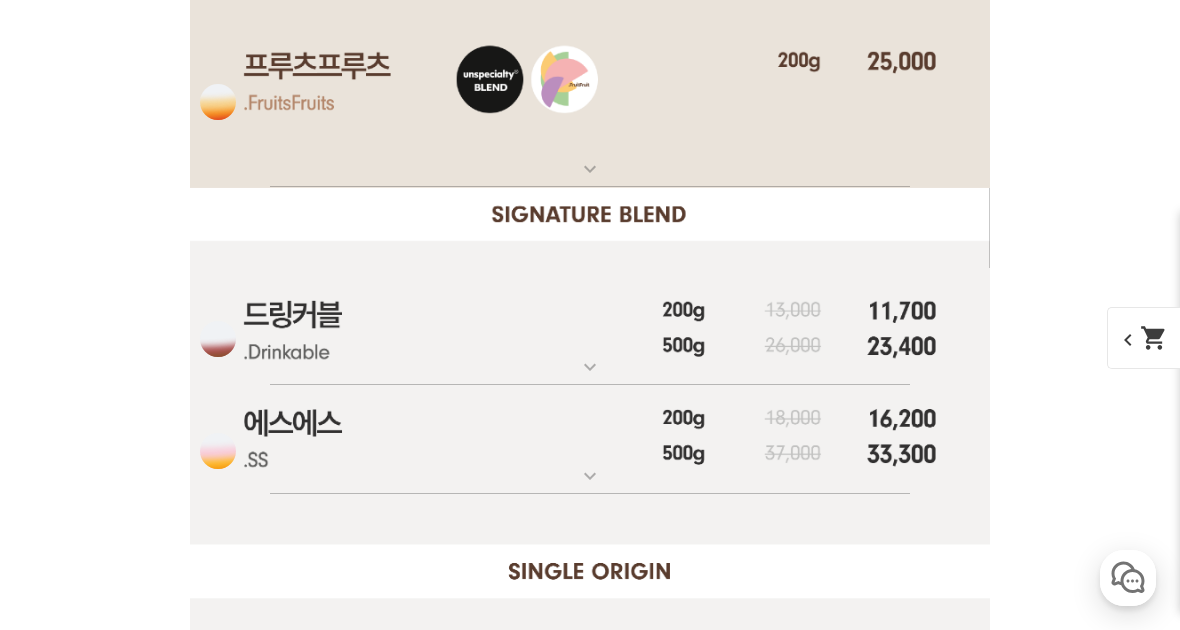 click at bounding box center [590, 327] 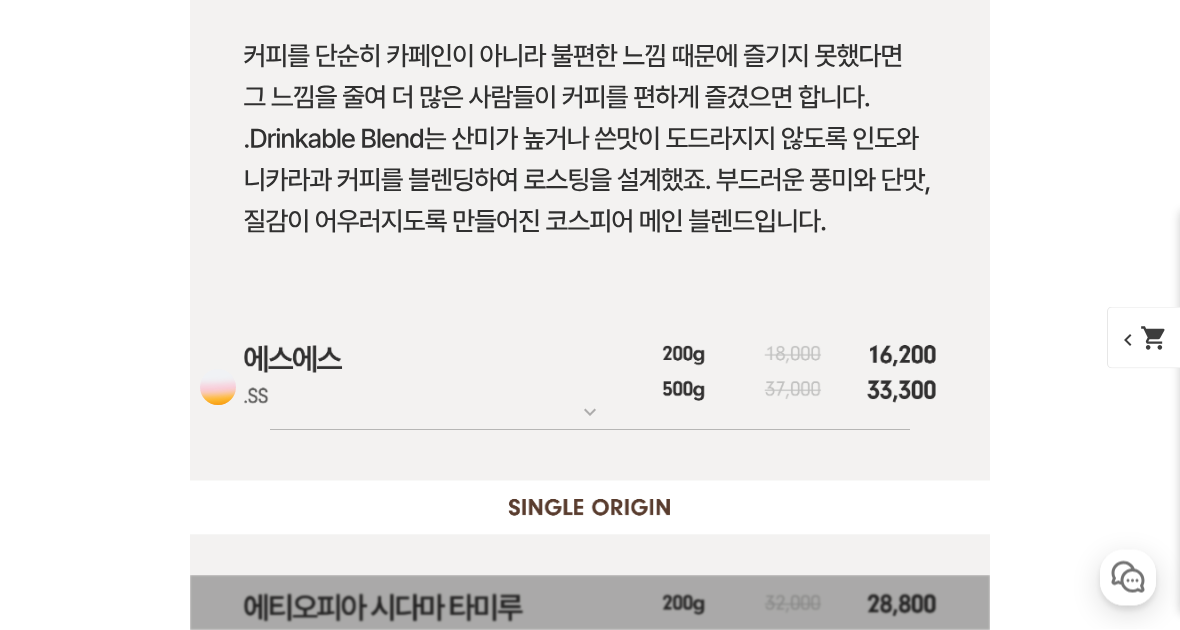 scroll, scrollTop: 5655, scrollLeft: 0, axis: vertical 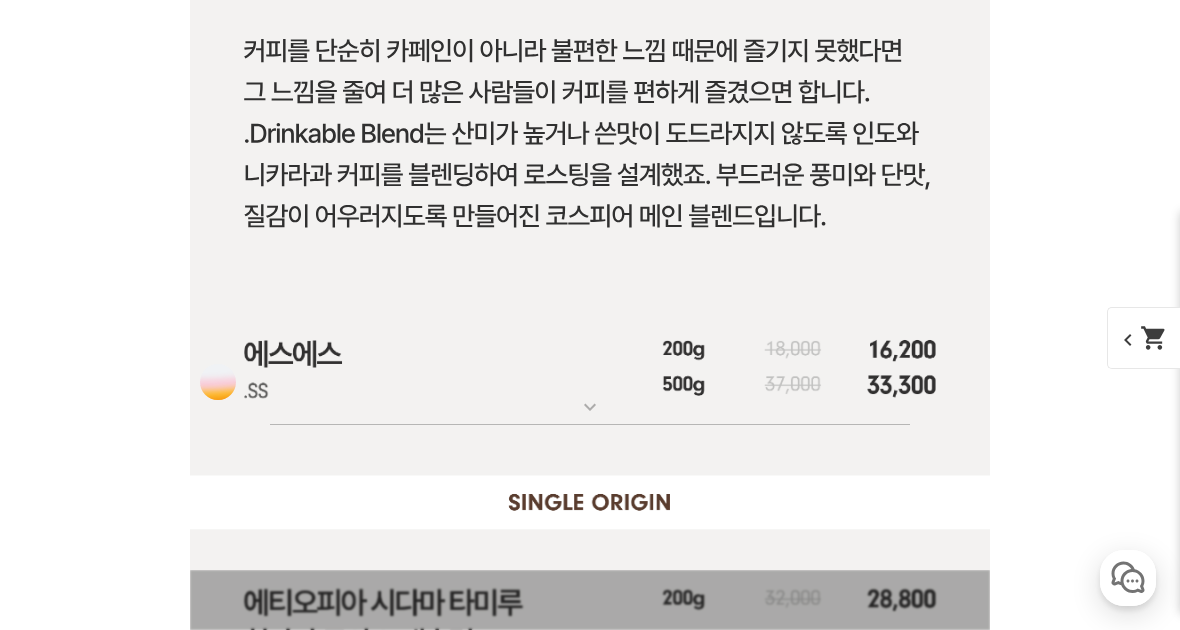 click at bounding box center (590, 371) 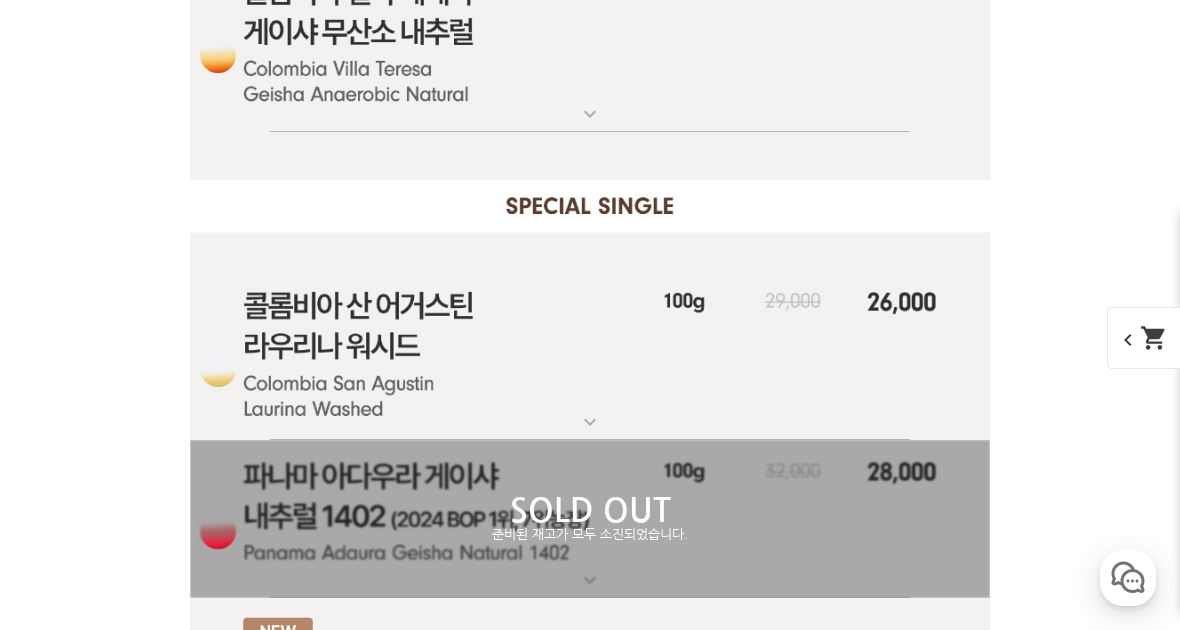 scroll, scrollTop: 7662, scrollLeft: 0, axis: vertical 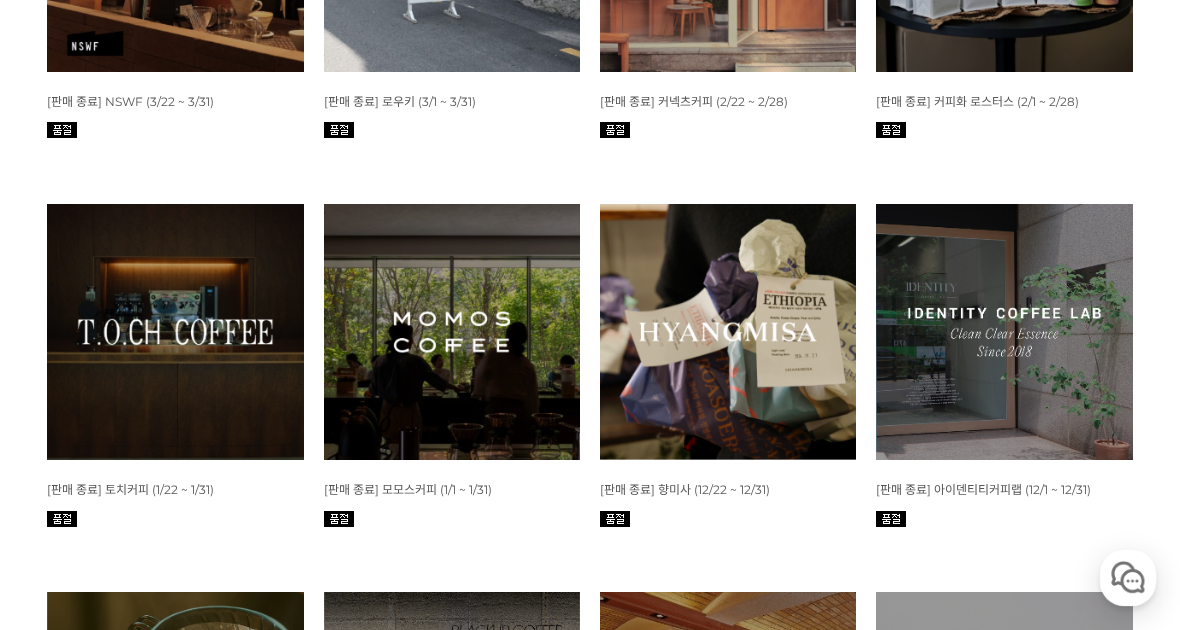 click at bounding box center [452, 332] 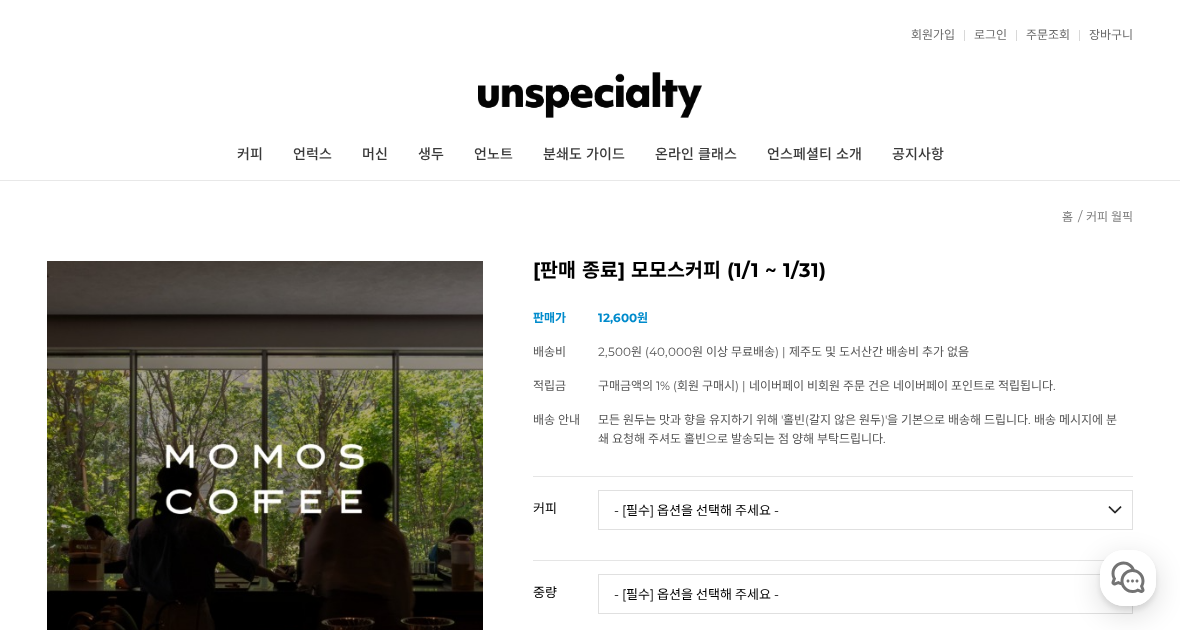 scroll, scrollTop: 615, scrollLeft: 0, axis: vertical 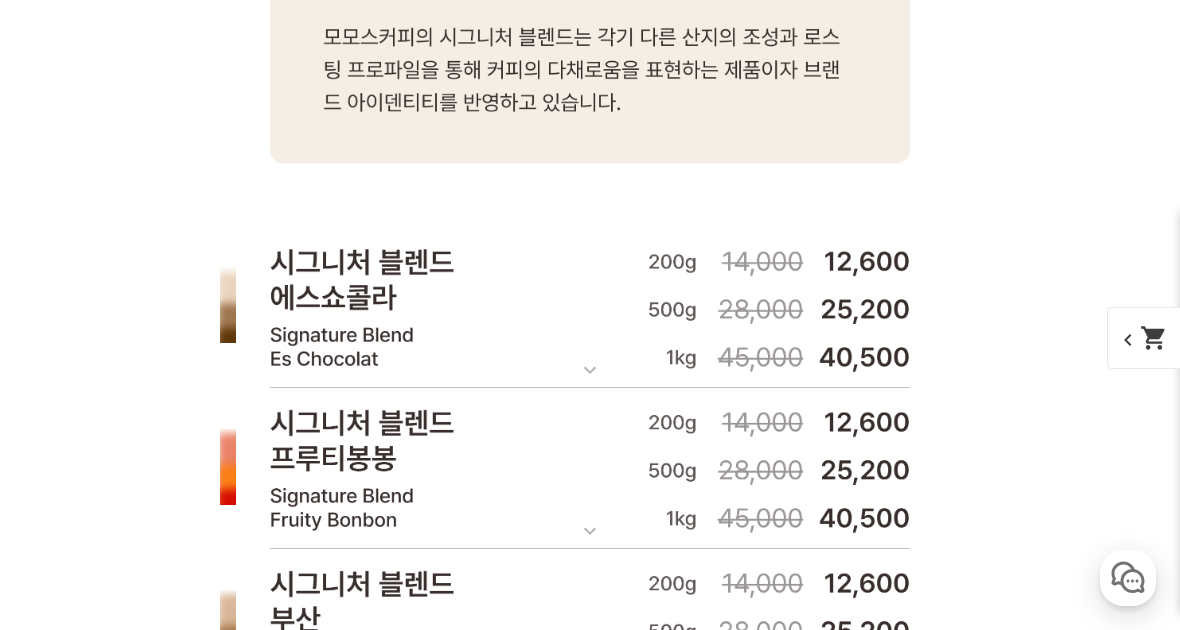 click at bounding box center [590, 308] 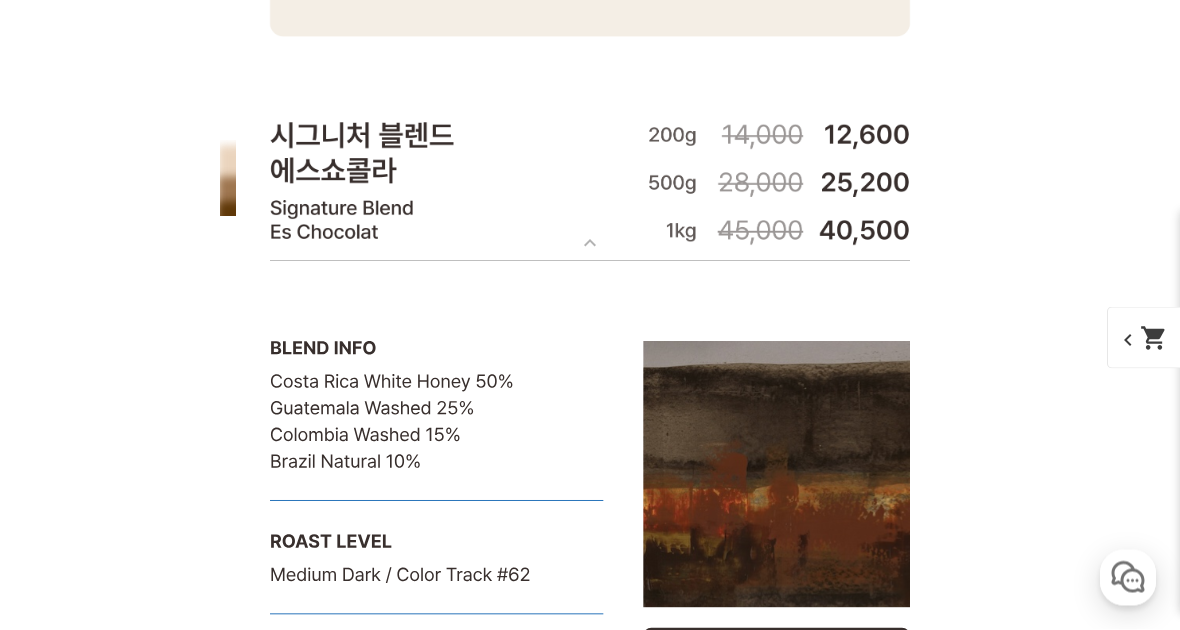 scroll, scrollTop: 6642, scrollLeft: 0, axis: vertical 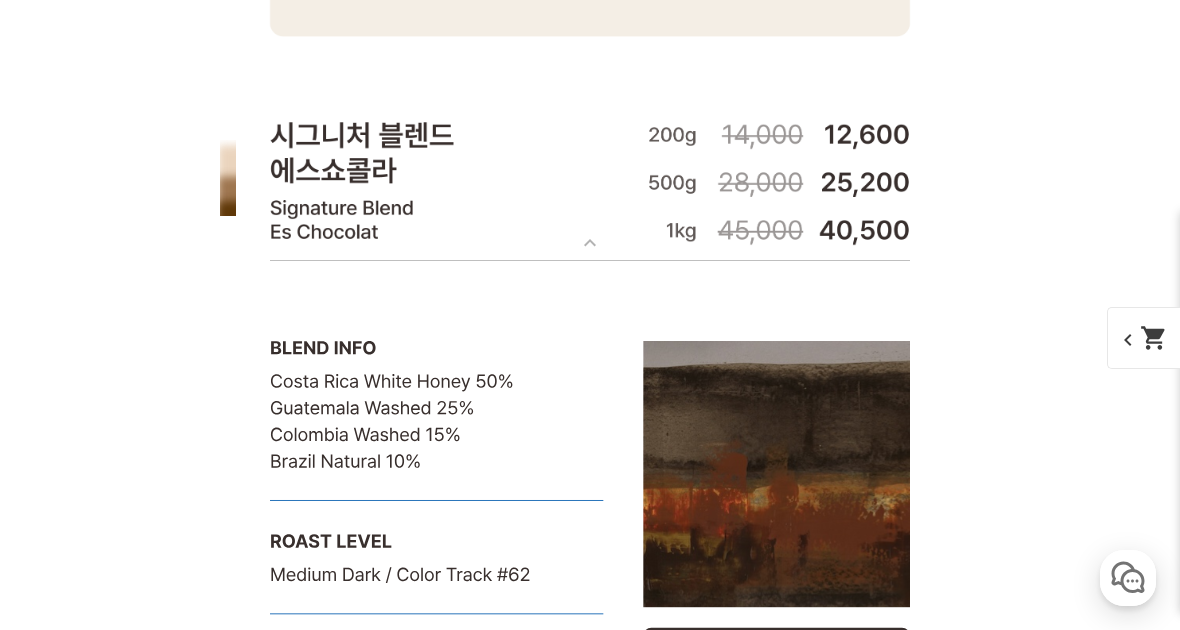 click 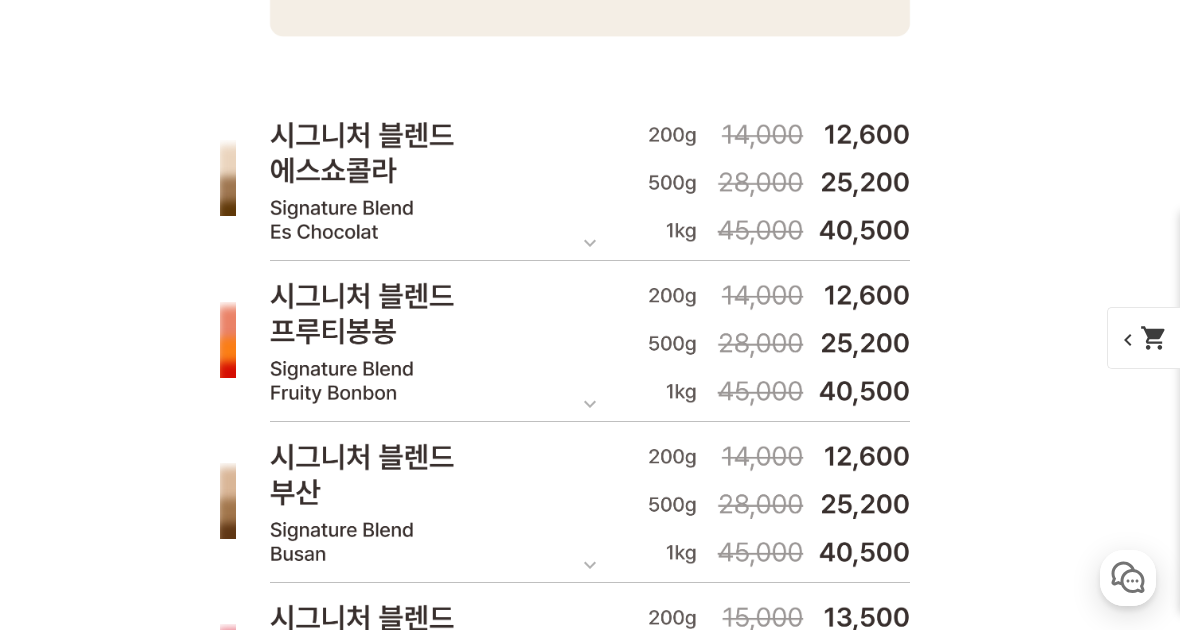 click at bounding box center [590, 181] 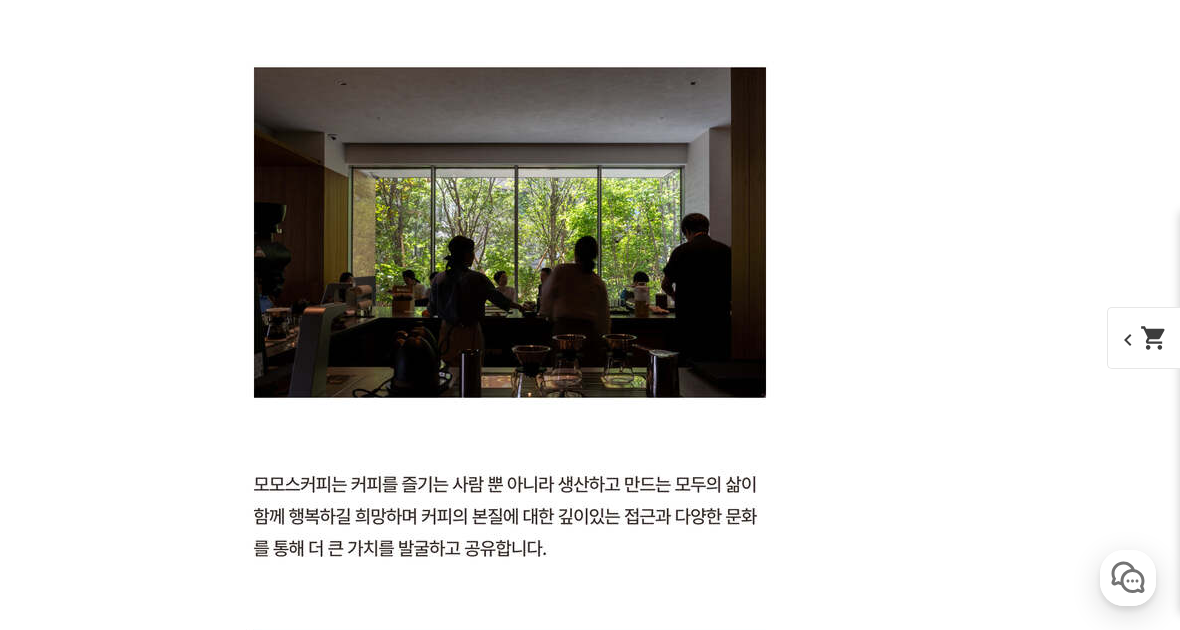 scroll, scrollTop: 0, scrollLeft: 0, axis: both 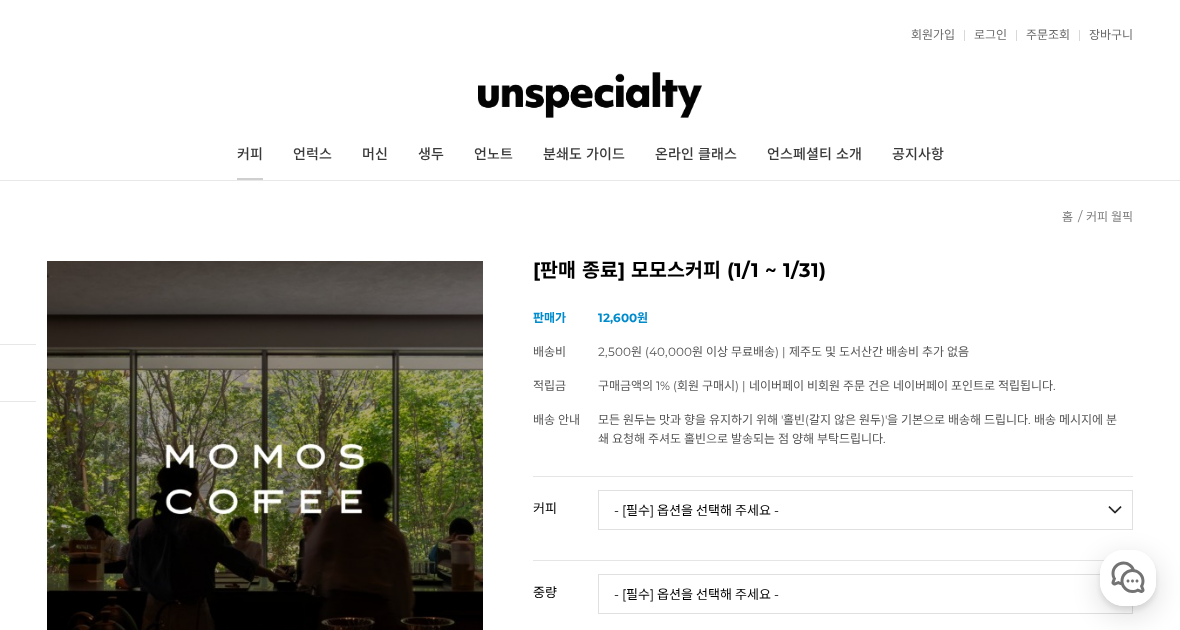click on "커피" at bounding box center (250, 155) 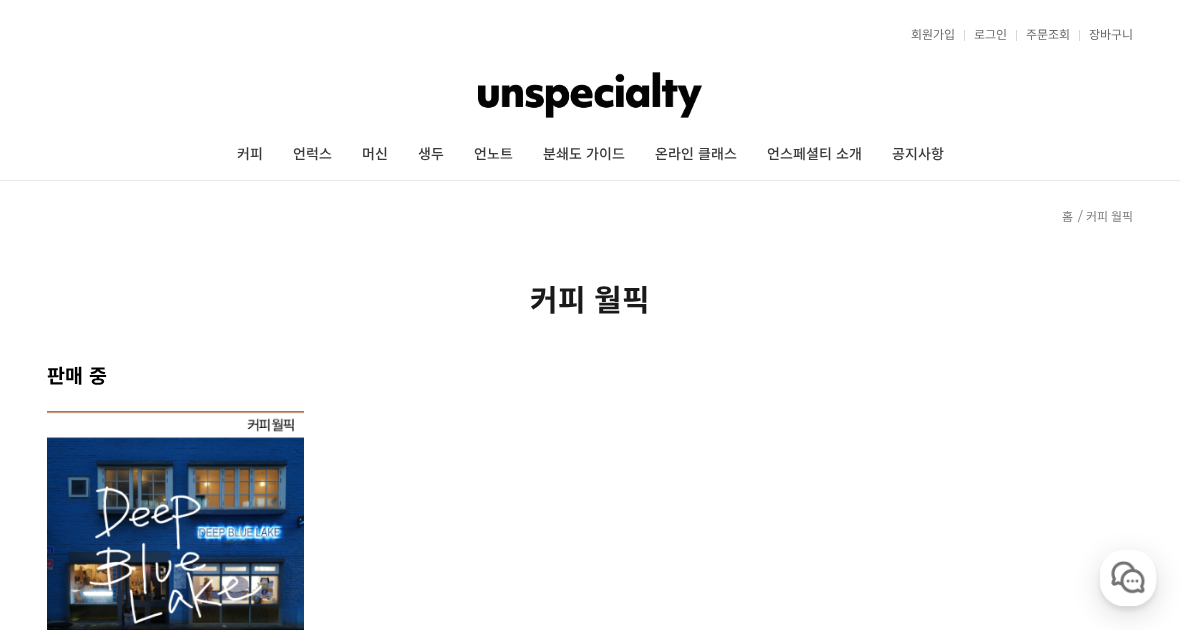 scroll, scrollTop: 0, scrollLeft: 0, axis: both 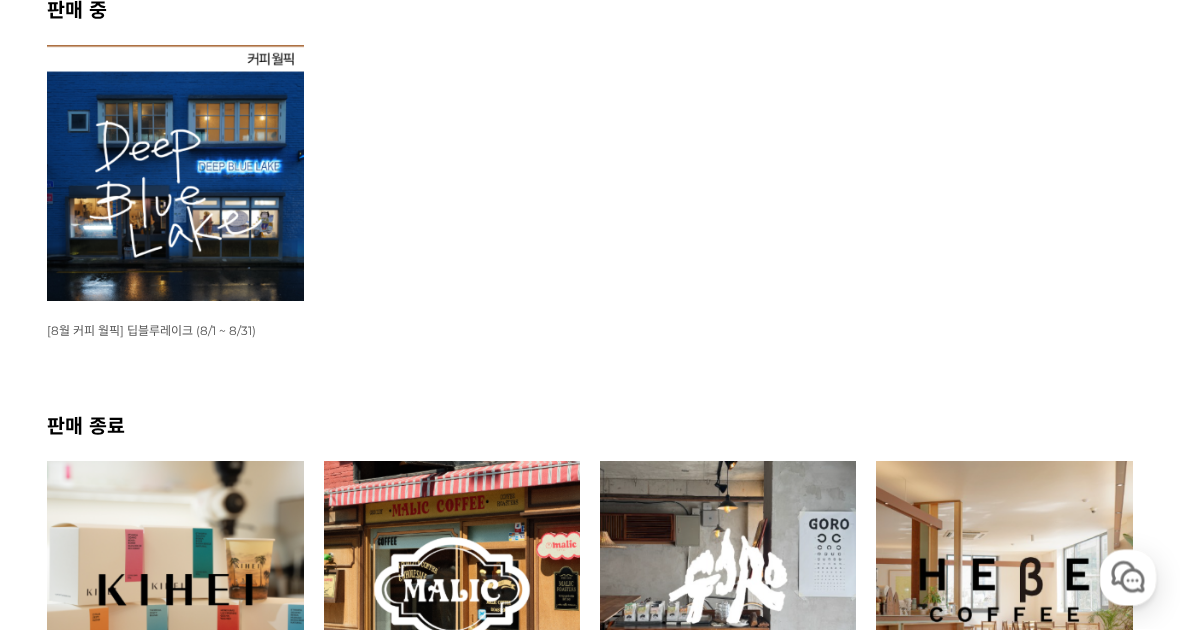 click at bounding box center (175, 174) 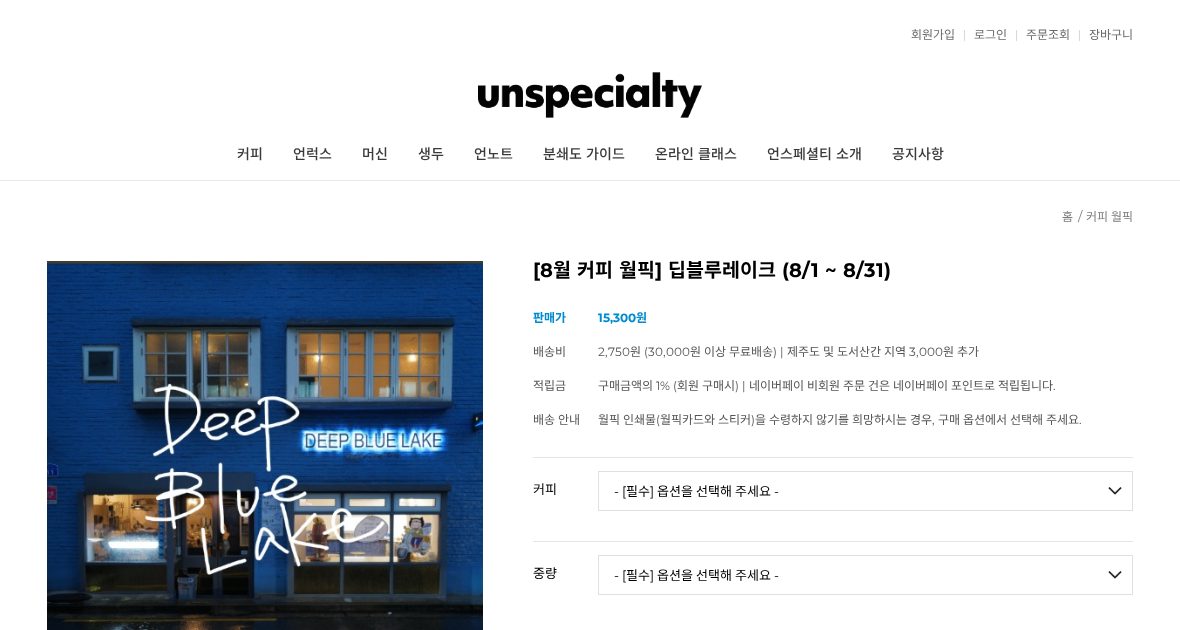 scroll, scrollTop: 0, scrollLeft: 0, axis: both 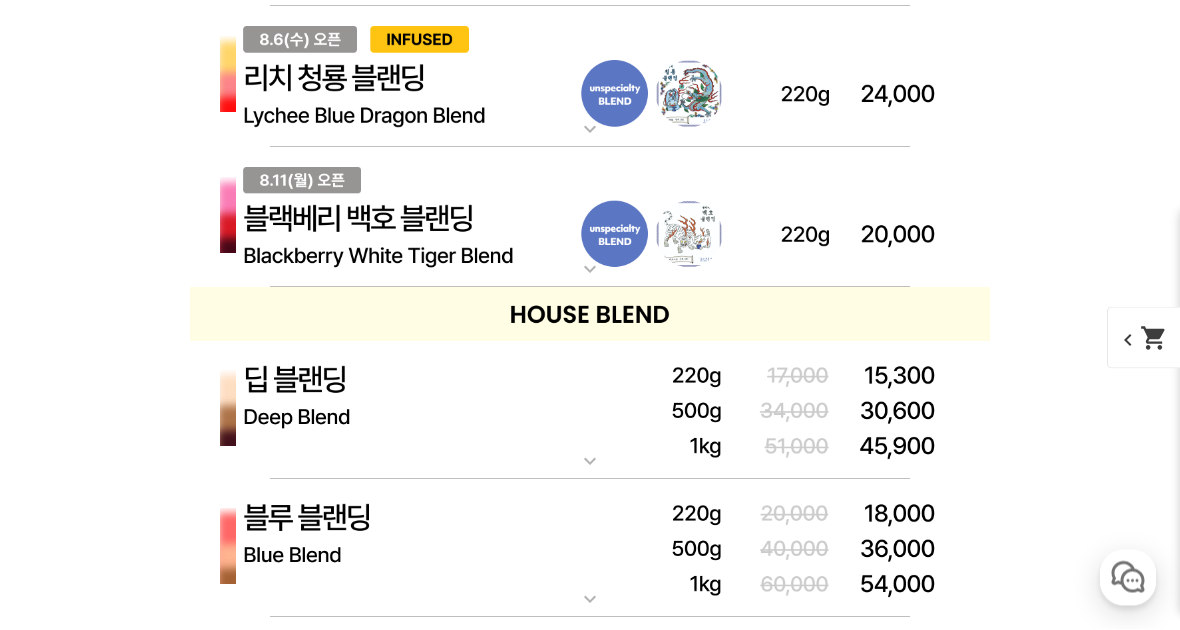 click at bounding box center (590, 411) 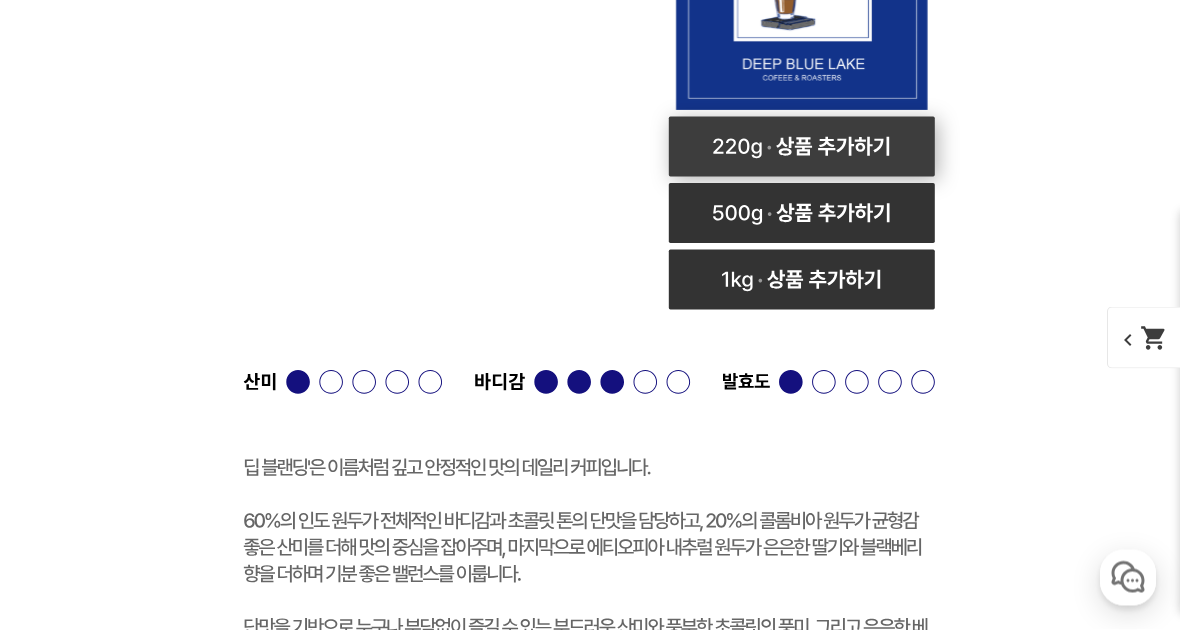 scroll, scrollTop: 6382, scrollLeft: 0, axis: vertical 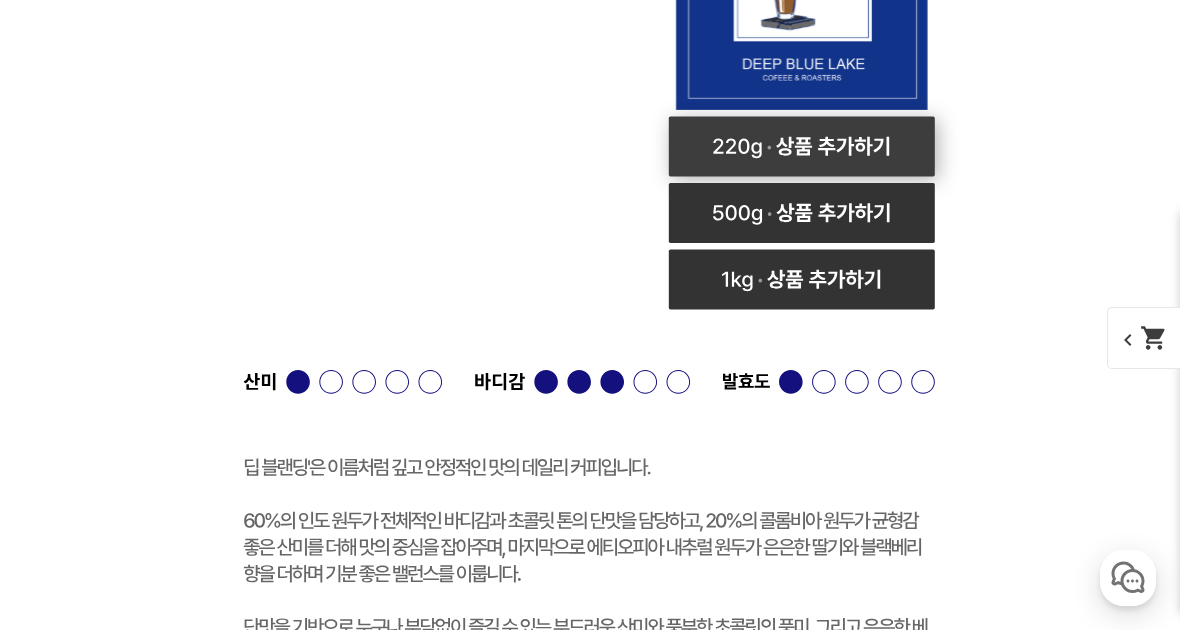 click 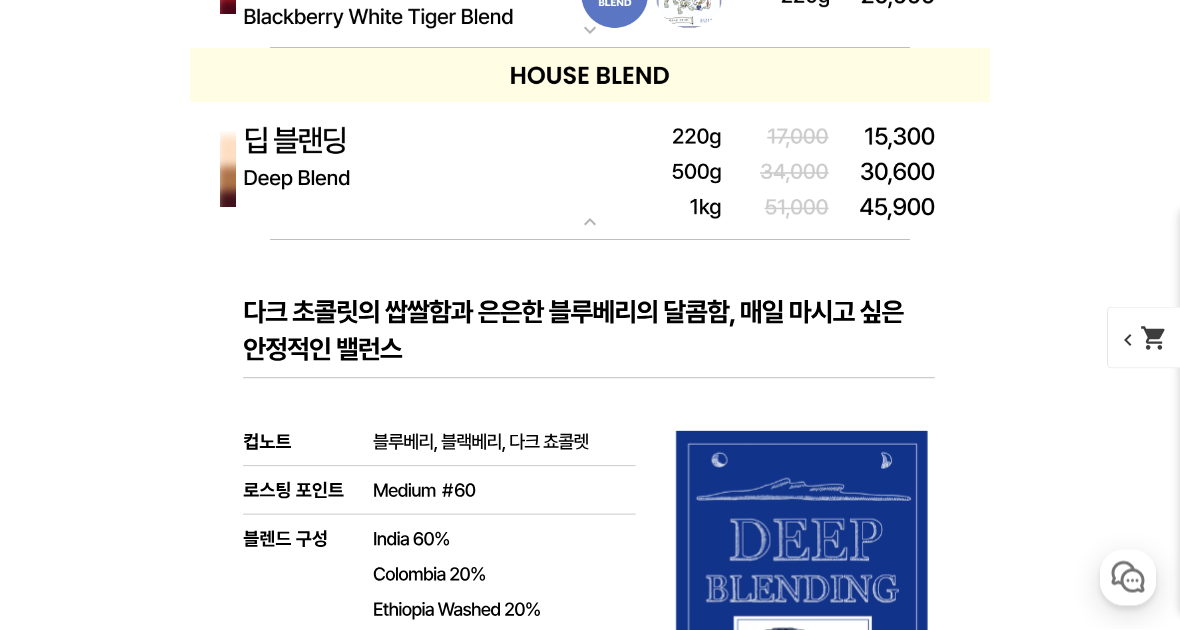 scroll, scrollTop: 5672, scrollLeft: 0, axis: vertical 